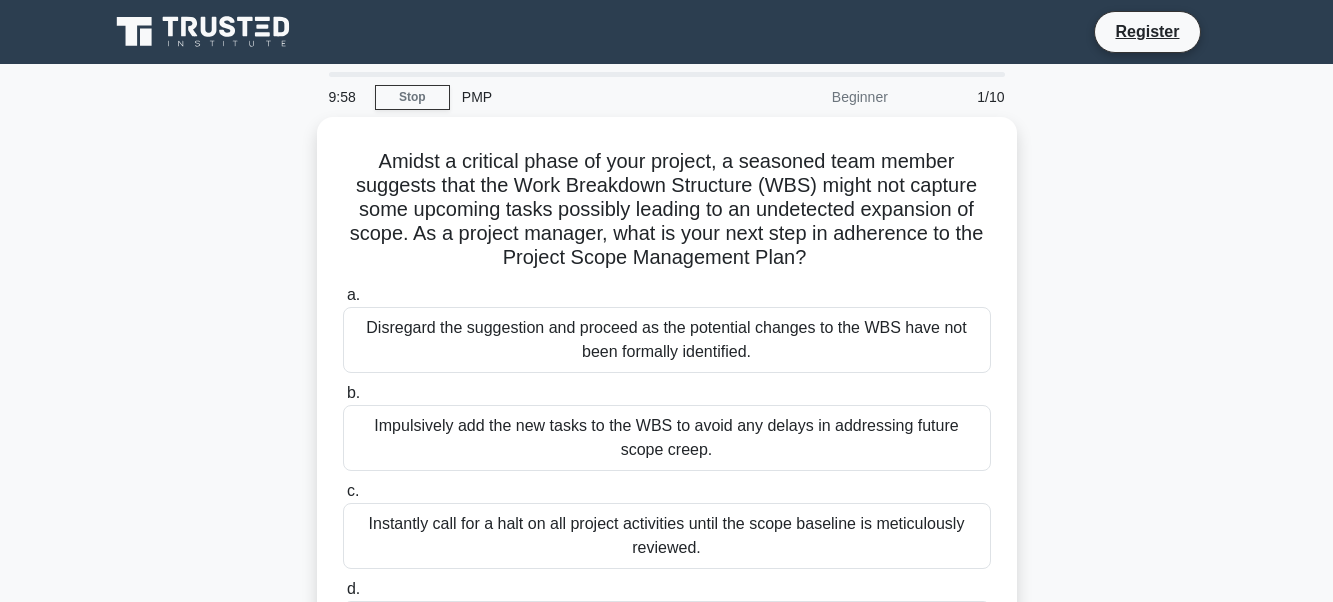 scroll, scrollTop: 0, scrollLeft: 0, axis: both 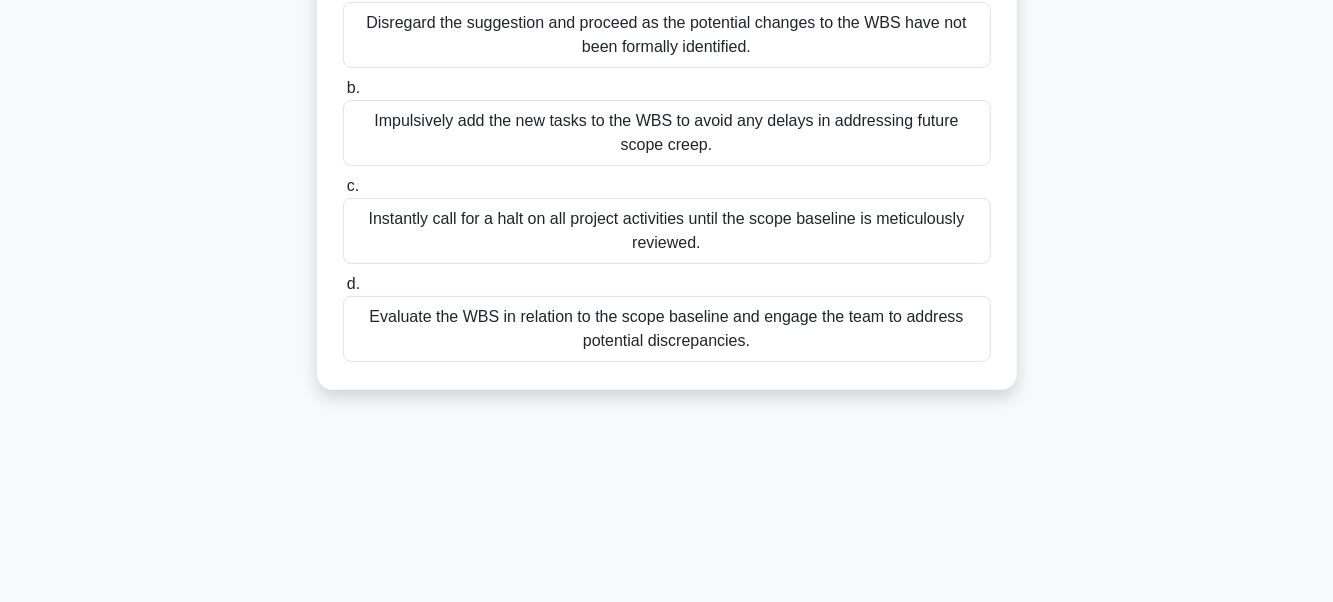 click on "Impulsively add the new tasks to the WBS to avoid any delays in addressing future scope creep." at bounding box center [667, 133] 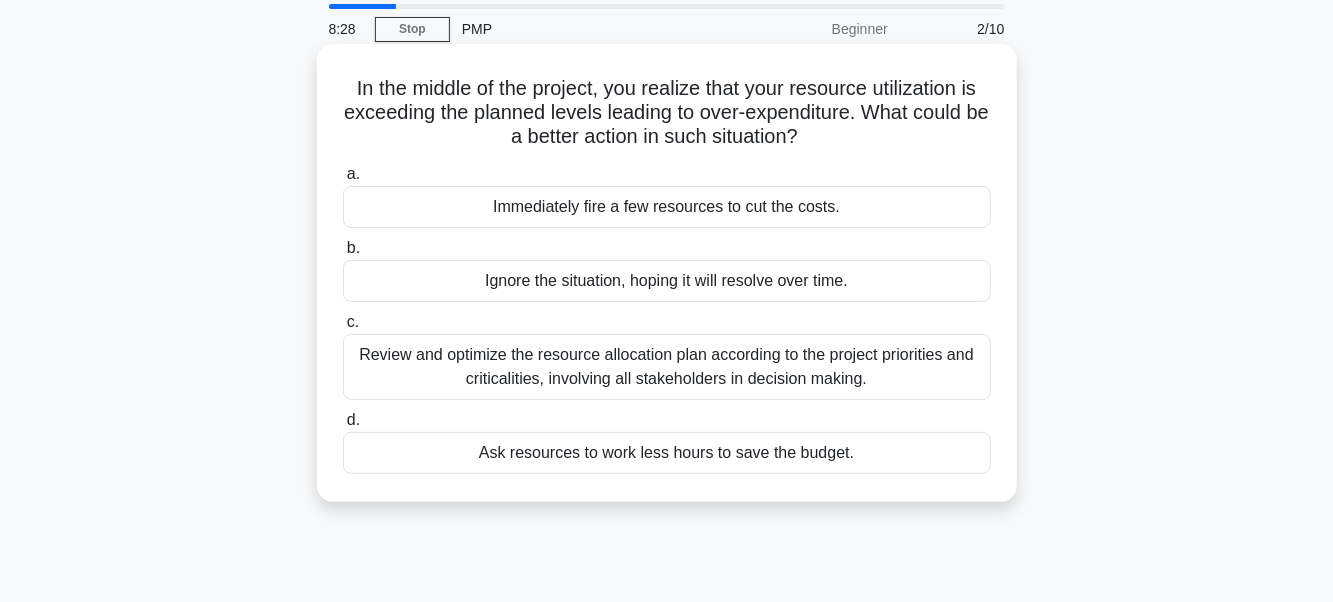 scroll, scrollTop: 100, scrollLeft: 0, axis: vertical 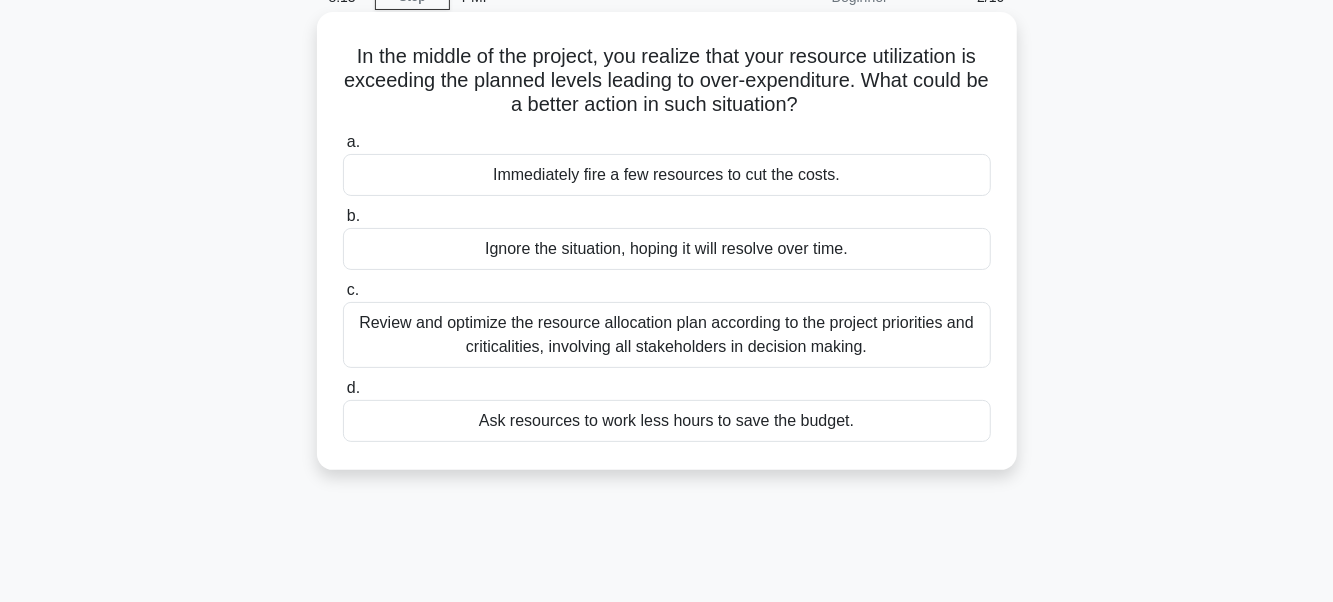 click on "Review and optimize the resource allocation plan according to the project priorities and criticalities, involving all stakeholders in decision making." at bounding box center [667, 335] 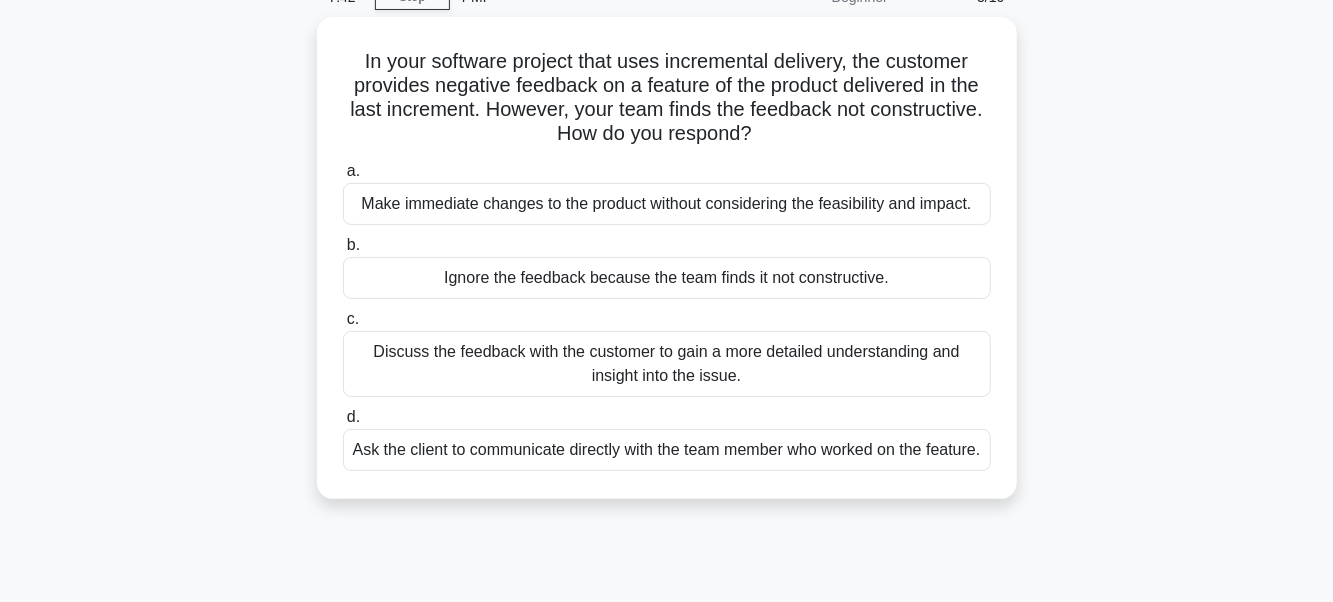 scroll, scrollTop: 200, scrollLeft: 0, axis: vertical 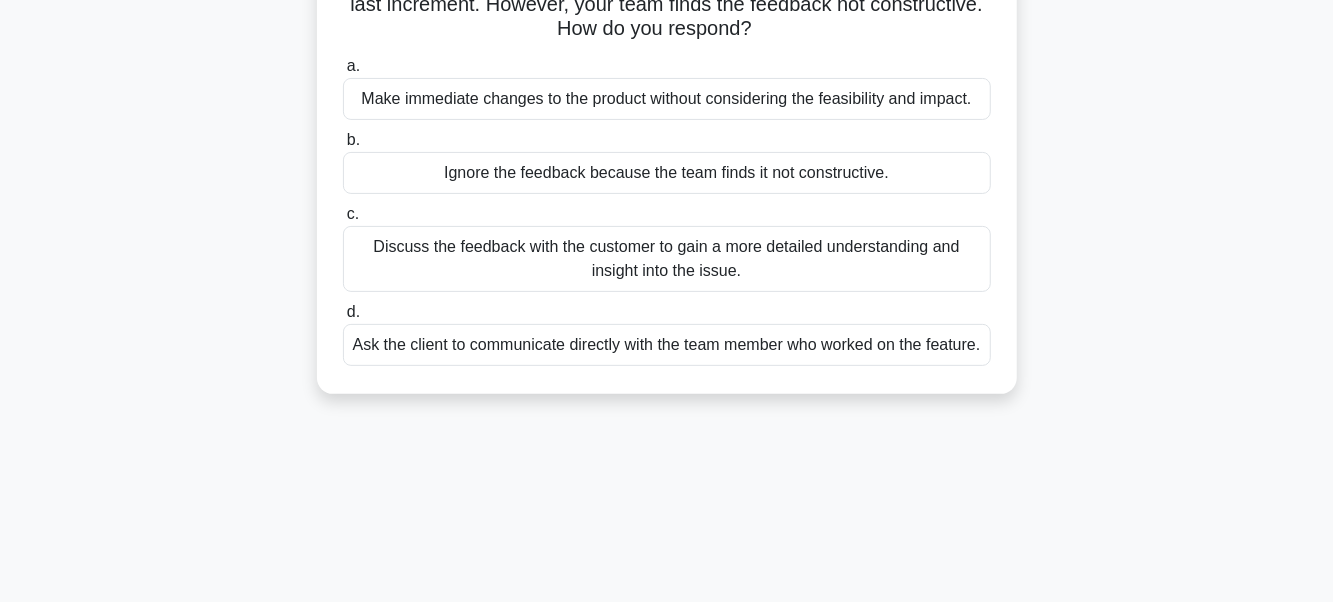 click on "Discuss the feedback with the customer to gain a more detailed understanding and insight into the issue." at bounding box center (667, 259) 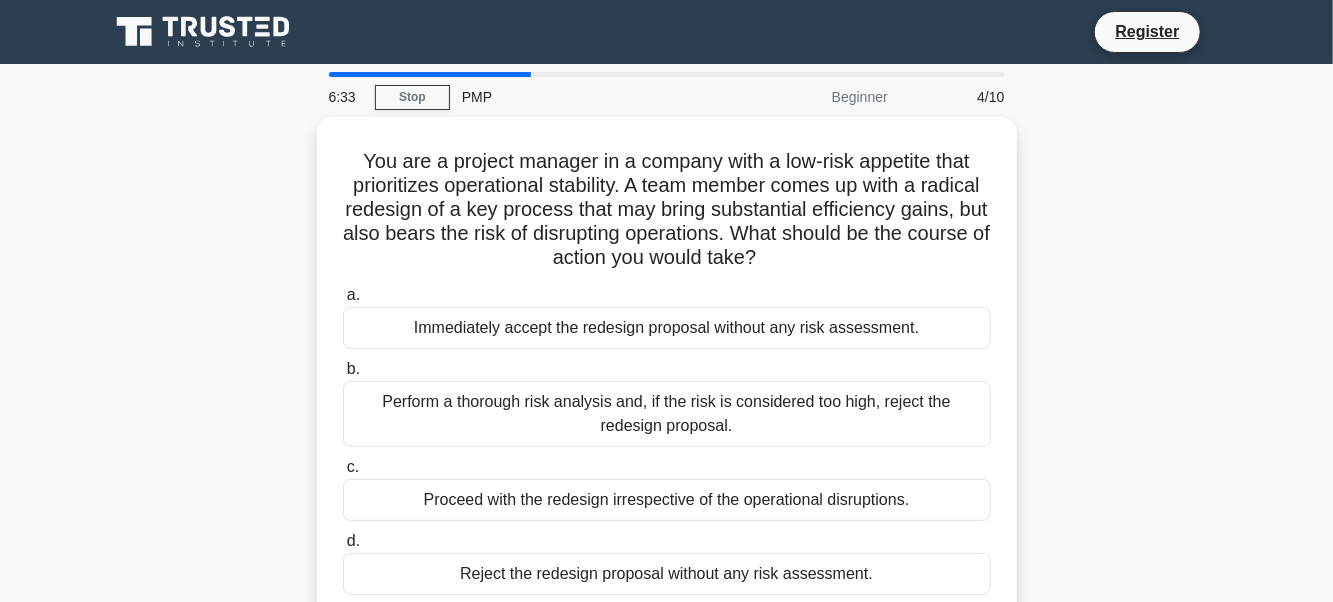 scroll, scrollTop: 100, scrollLeft: 0, axis: vertical 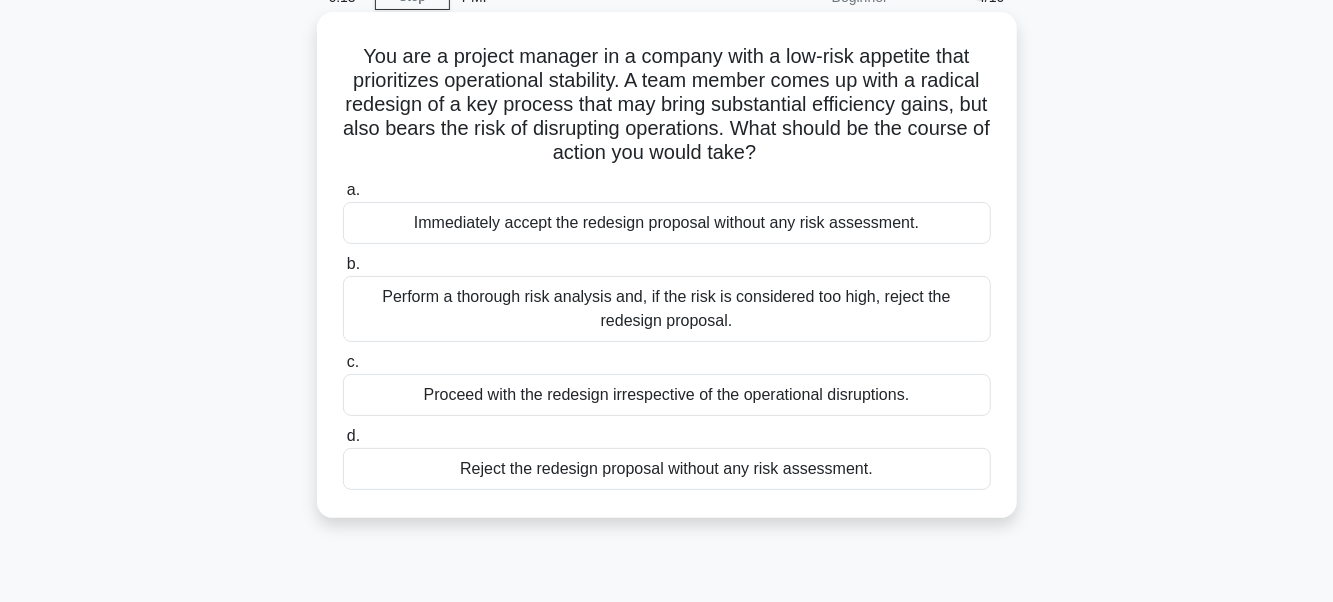 click on "Perform a thorough risk analysis and, if the risk is considered too high, reject the redesign proposal." at bounding box center [667, 309] 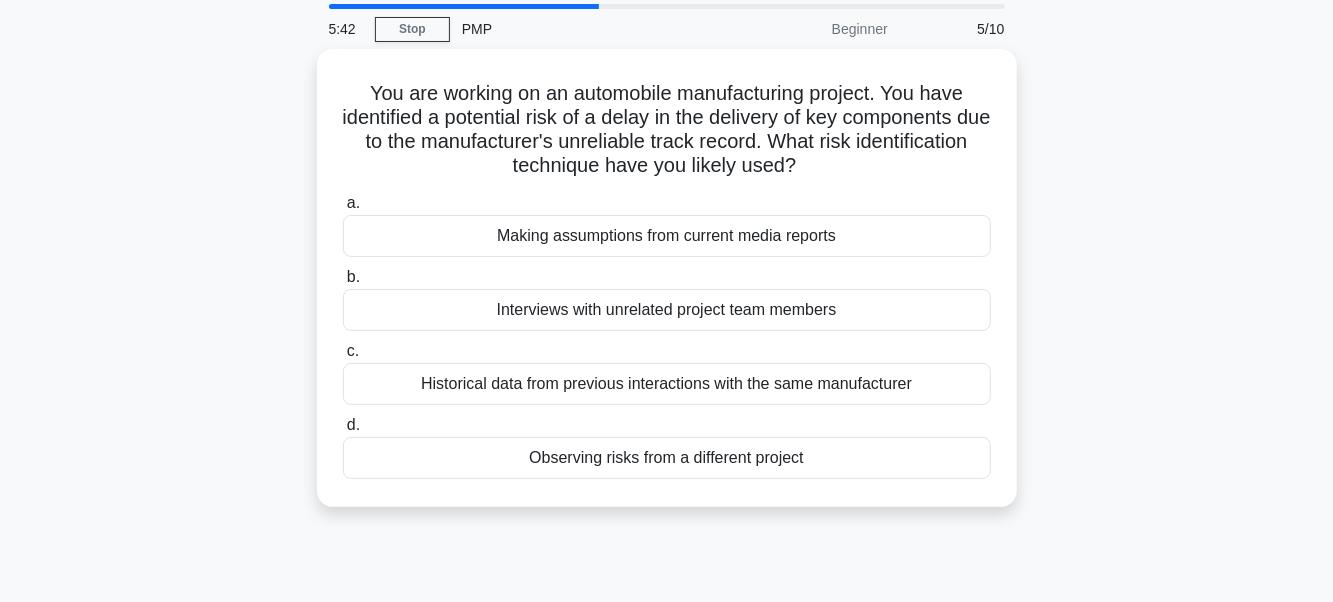 scroll, scrollTop: 100, scrollLeft: 0, axis: vertical 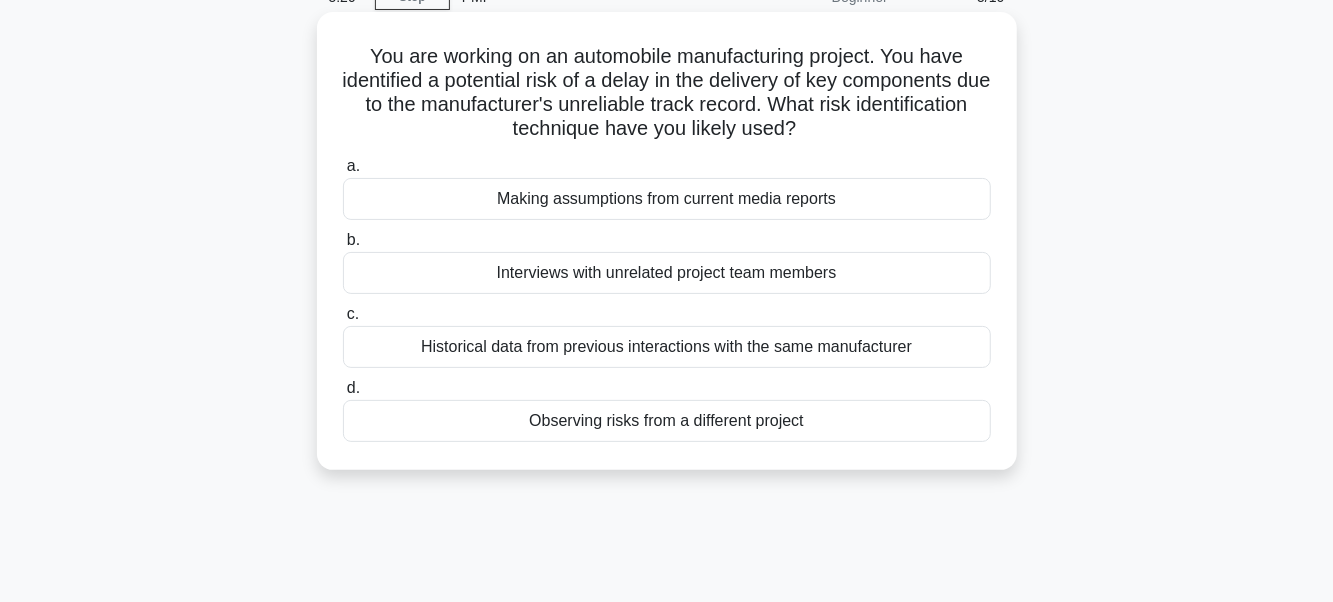 click on "Historical data from previous interactions with the same manufacturer" at bounding box center [667, 347] 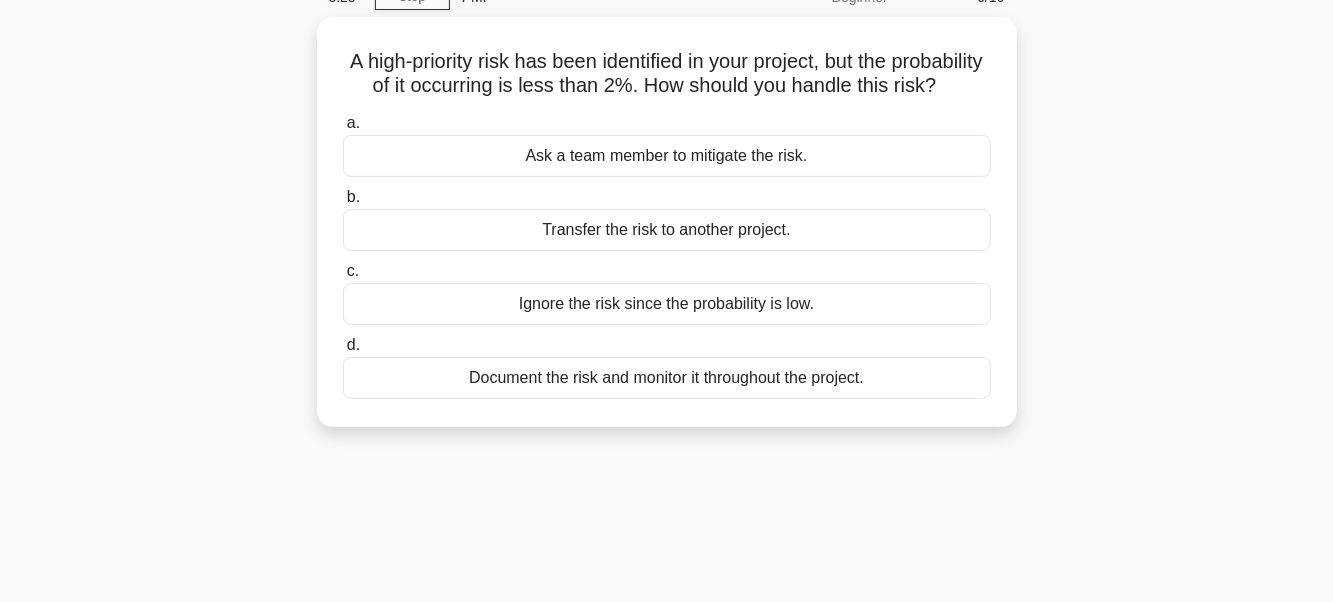 scroll, scrollTop: 0, scrollLeft: 0, axis: both 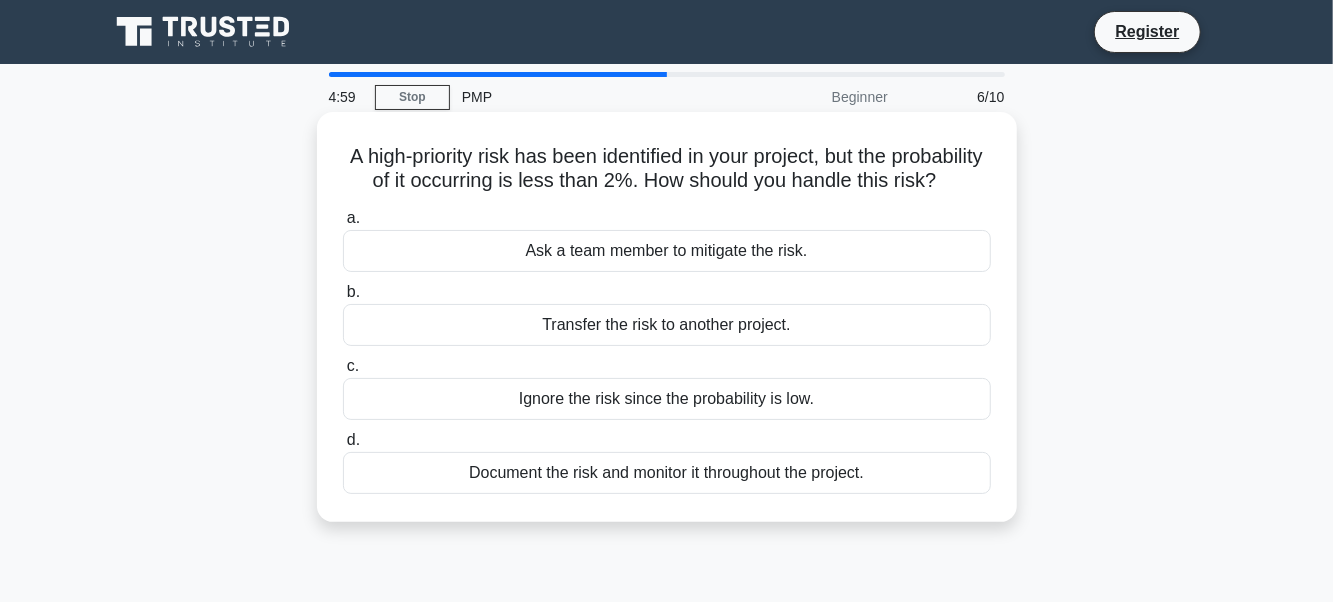 click on "Document the risk and monitor it throughout the project." at bounding box center (667, 473) 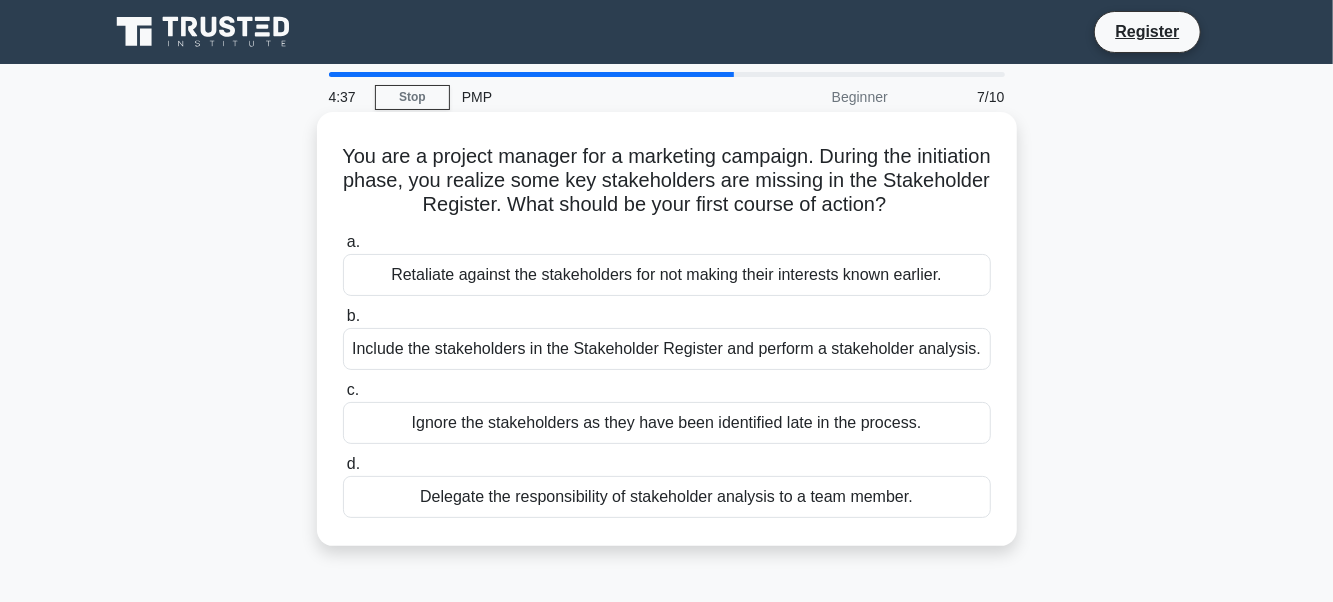 click on "Include the stakeholders in the Stakeholder Register and perform a stakeholder analysis." at bounding box center (667, 349) 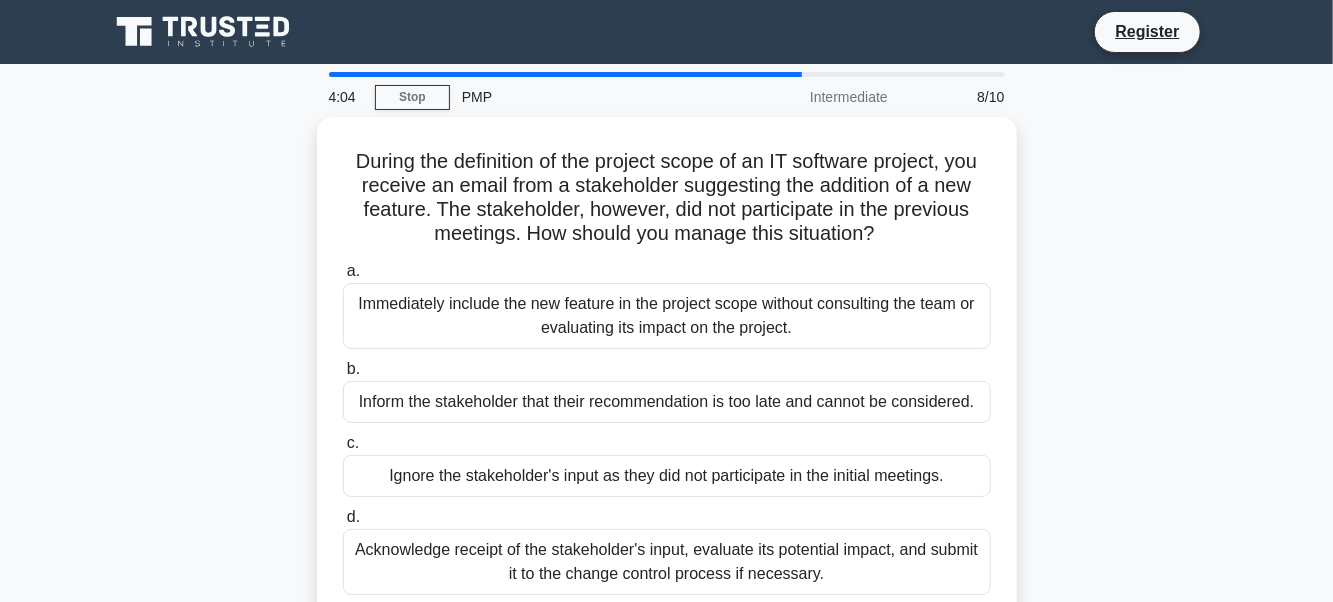 scroll, scrollTop: 100, scrollLeft: 0, axis: vertical 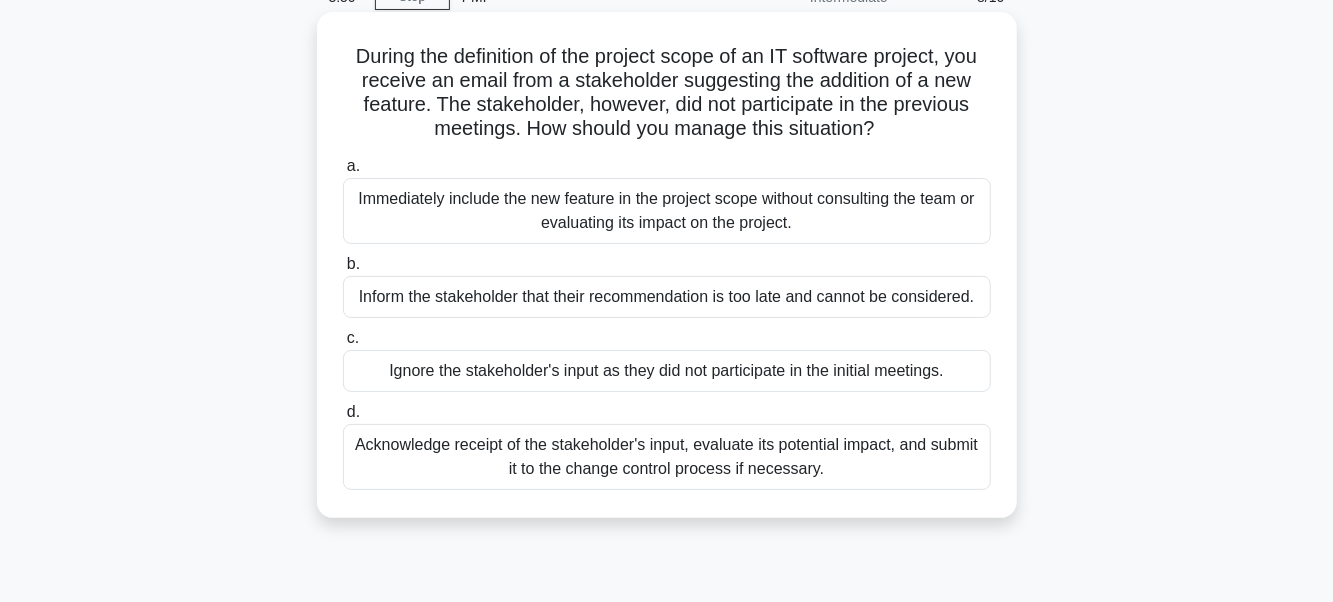 click on "Acknowledge receipt of the stakeholder's input, evaluate its potential impact, and submit it to the change control process if necessary." at bounding box center (667, 457) 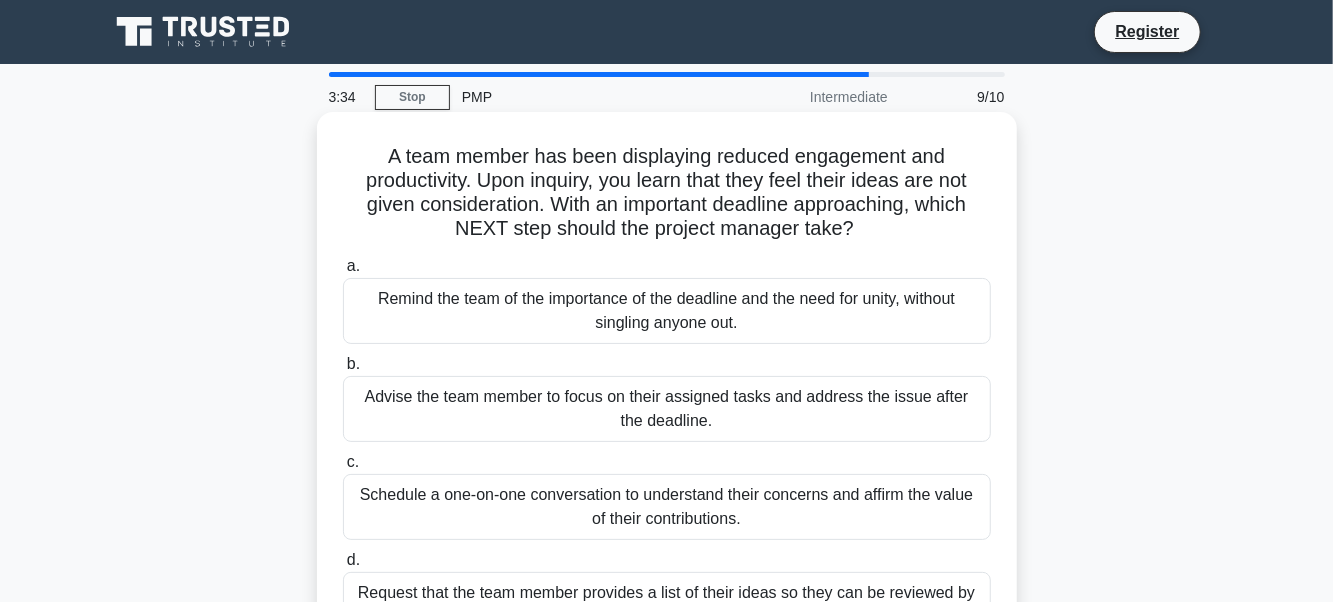 scroll, scrollTop: 100, scrollLeft: 0, axis: vertical 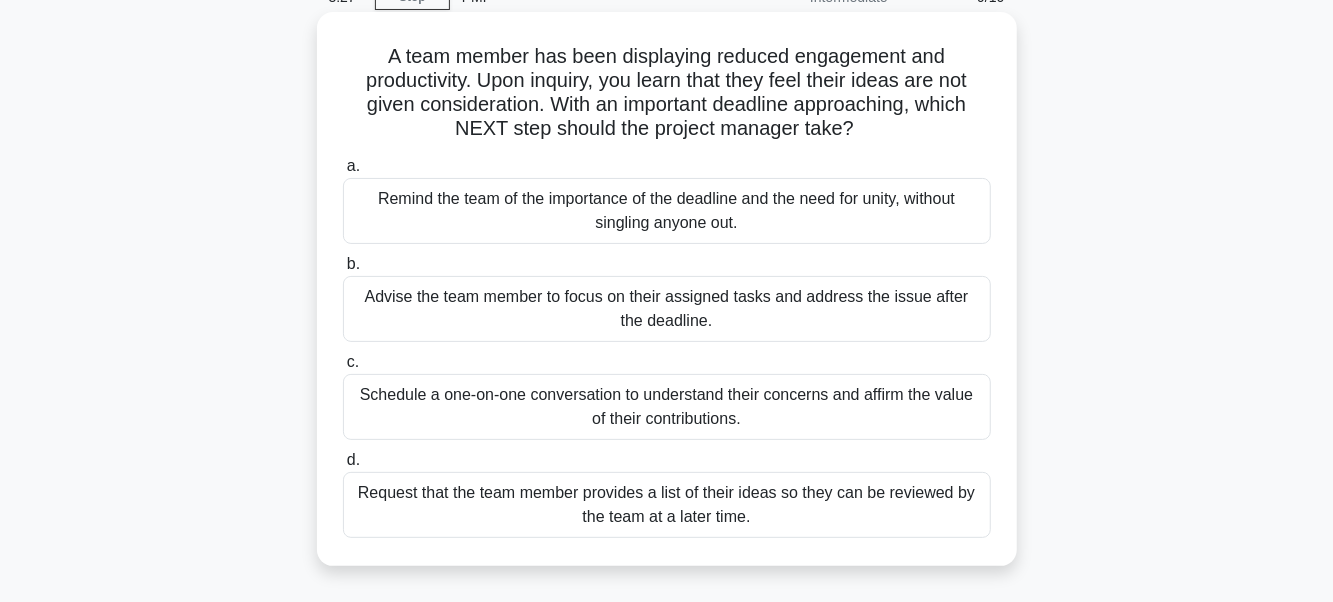 click on "Schedule a one-on-one conversation to understand their concerns and affirm the value of their contributions." at bounding box center [667, 407] 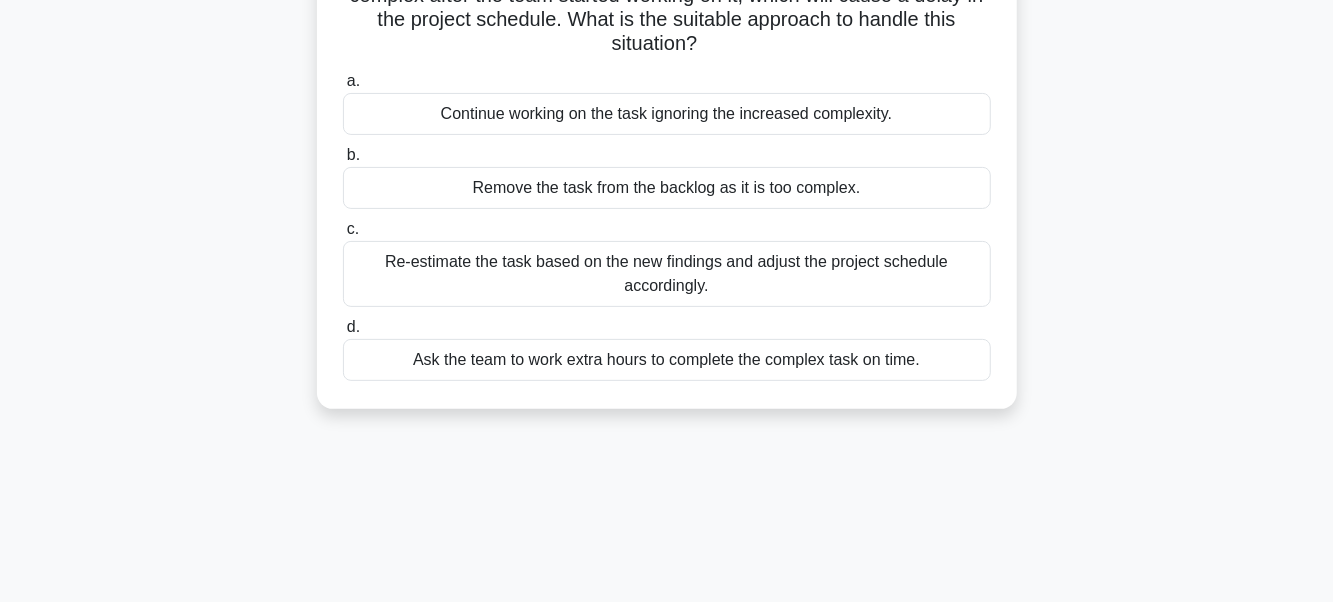 scroll, scrollTop: 200, scrollLeft: 0, axis: vertical 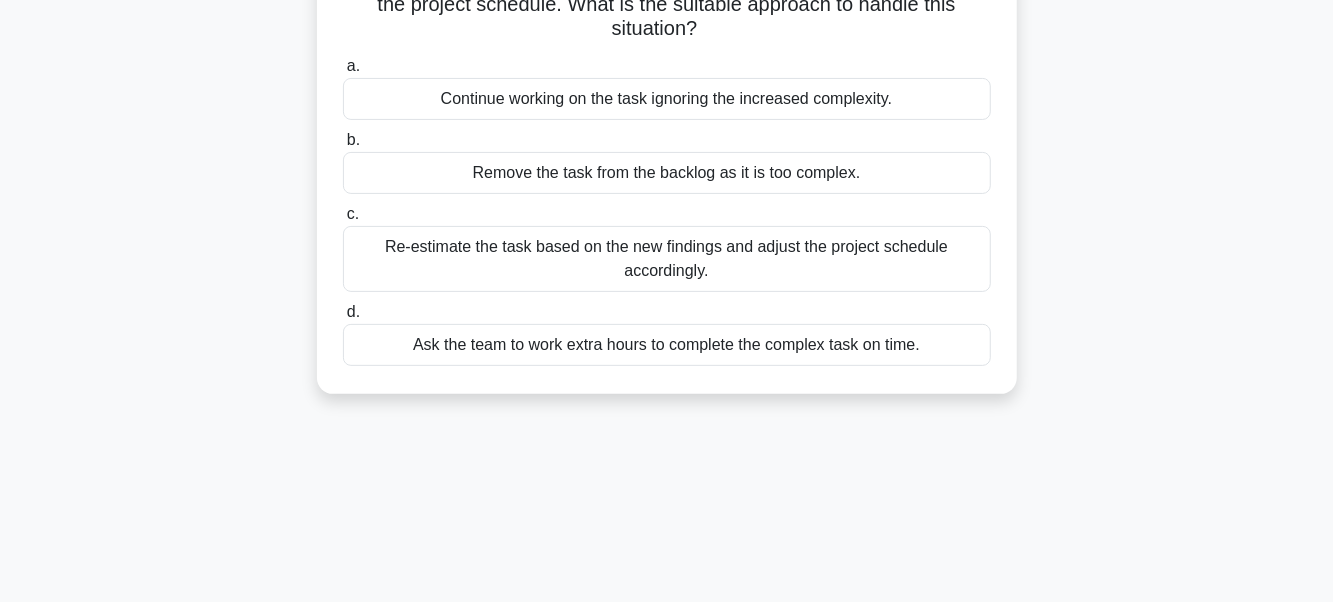 click on "Re-estimate the task based on the new findings and adjust the project schedule accordingly." at bounding box center (667, 259) 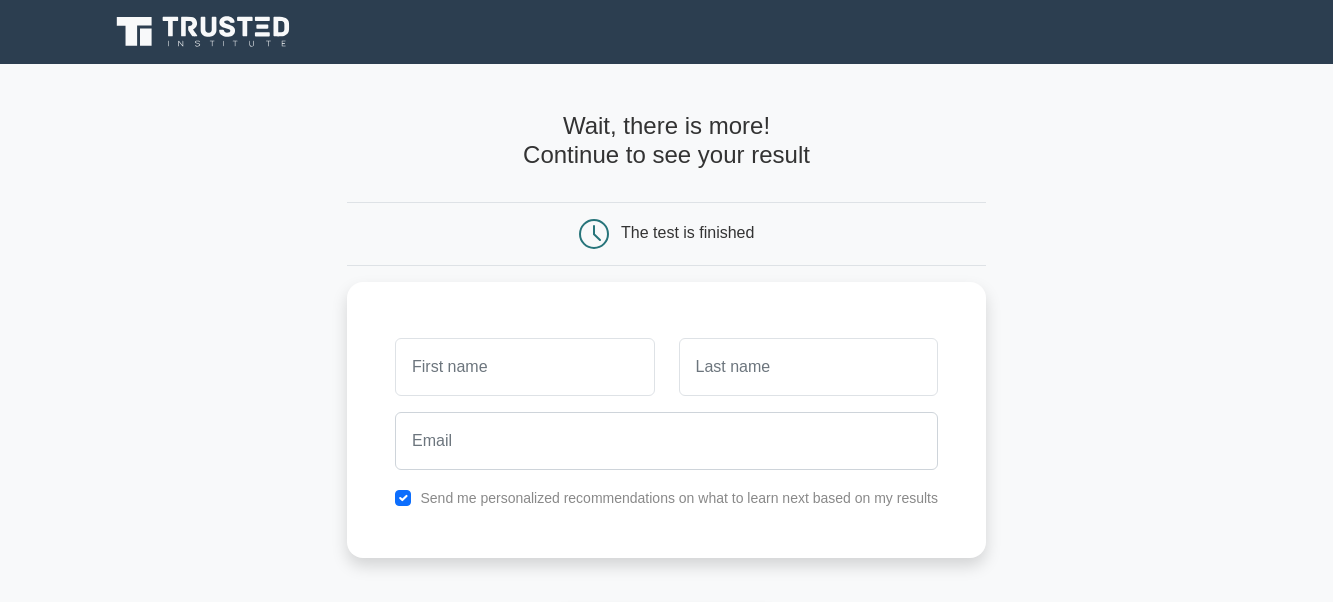 scroll, scrollTop: 0, scrollLeft: 0, axis: both 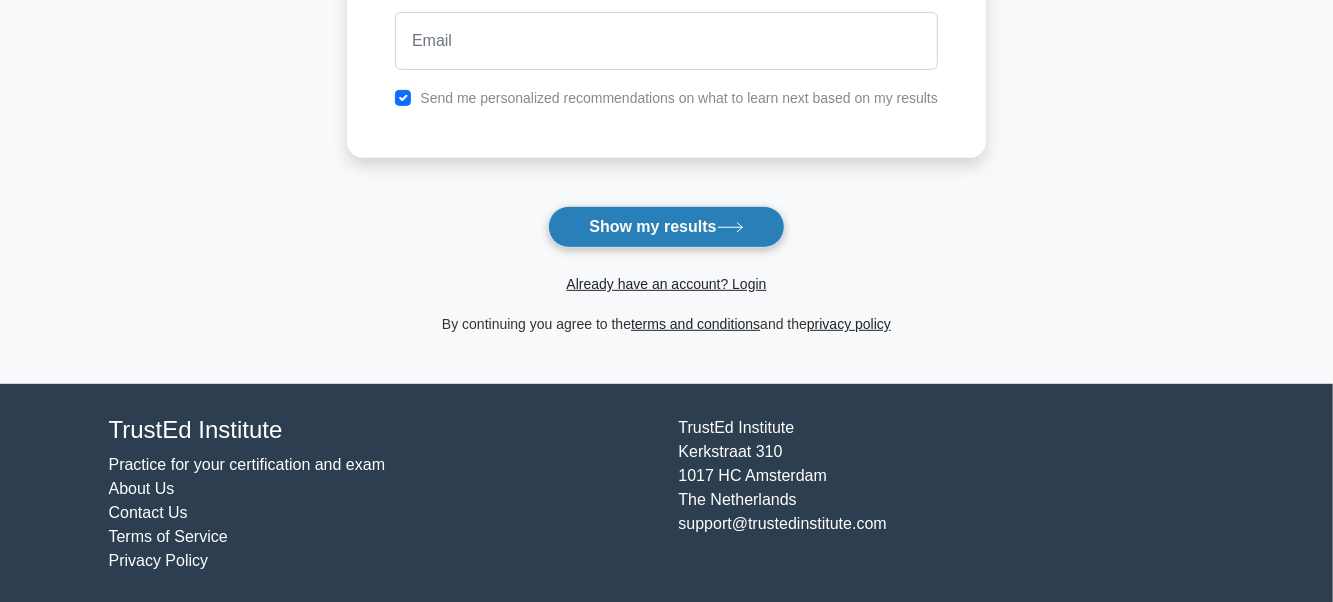 click on "Show my results" at bounding box center [666, 227] 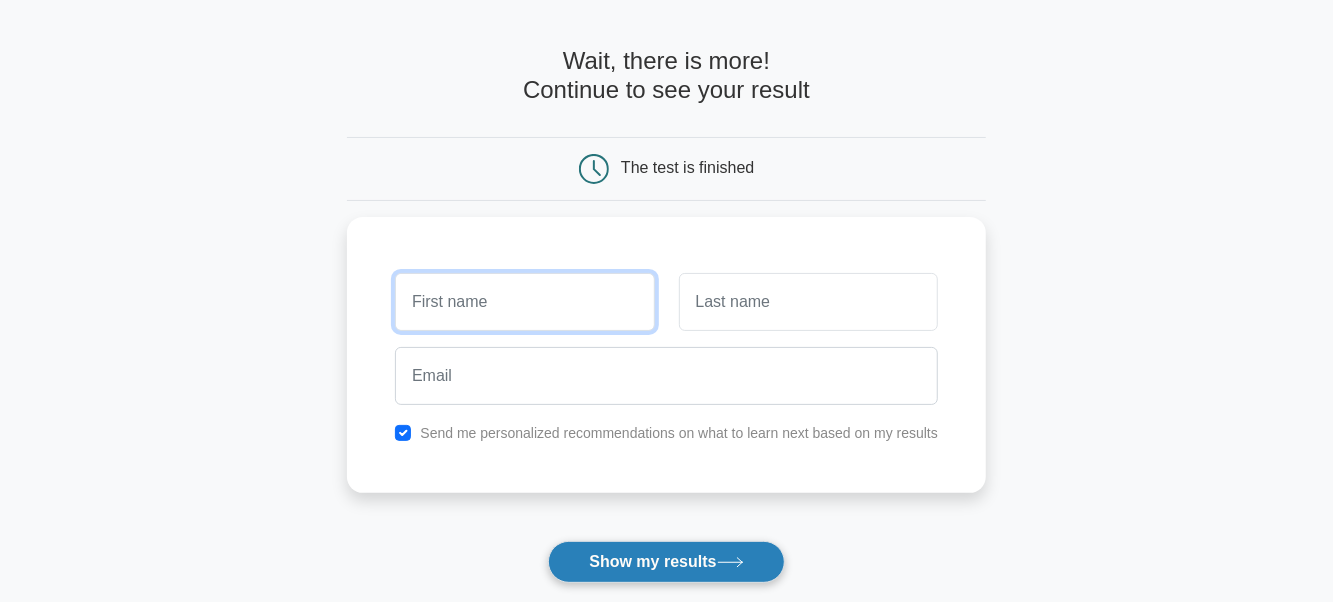 scroll, scrollTop: 65, scrollLeft: 0, axis: vertical 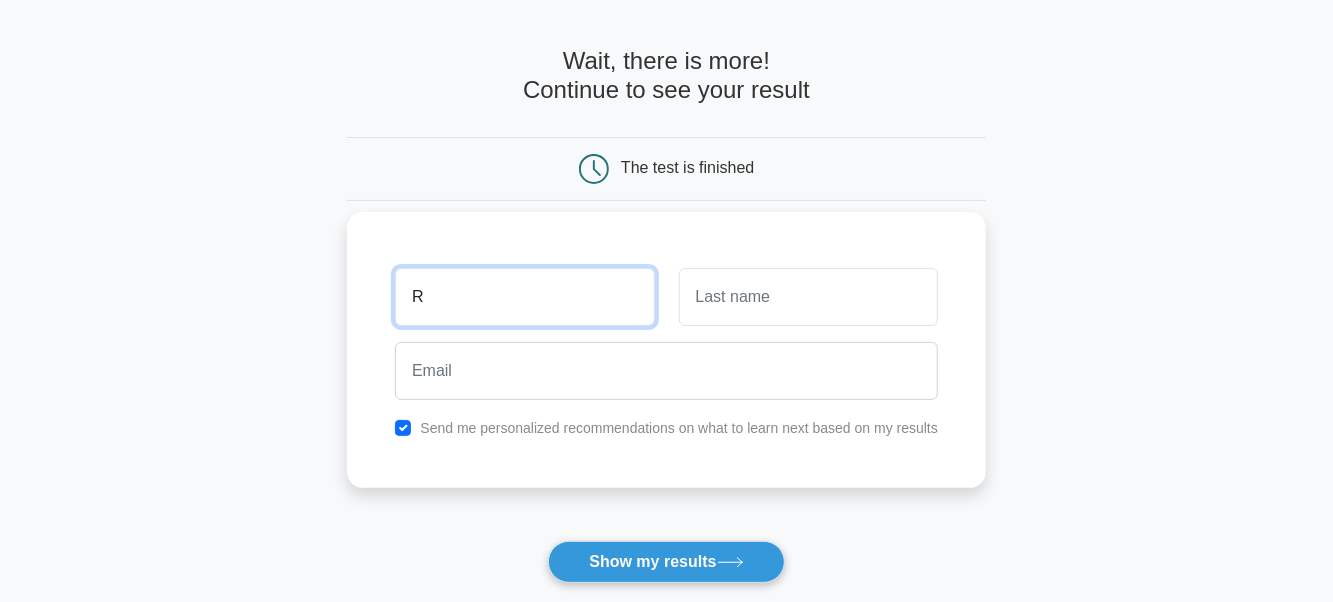 type on "Ramy" 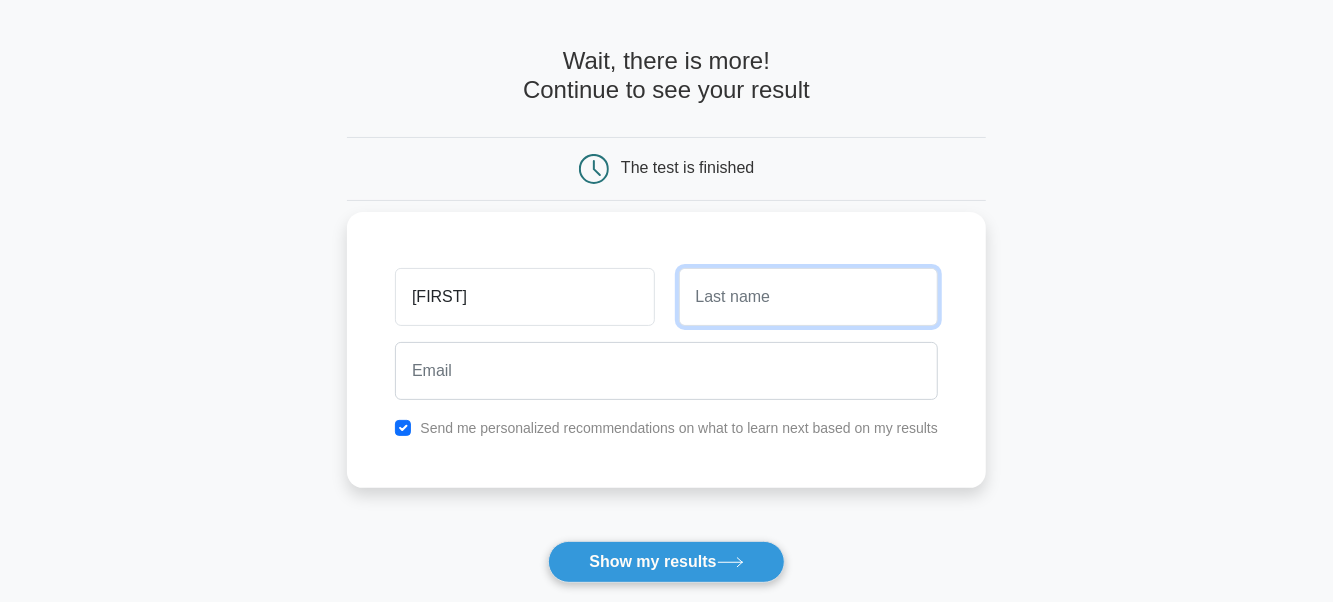 click at bounding box center [808, 297] 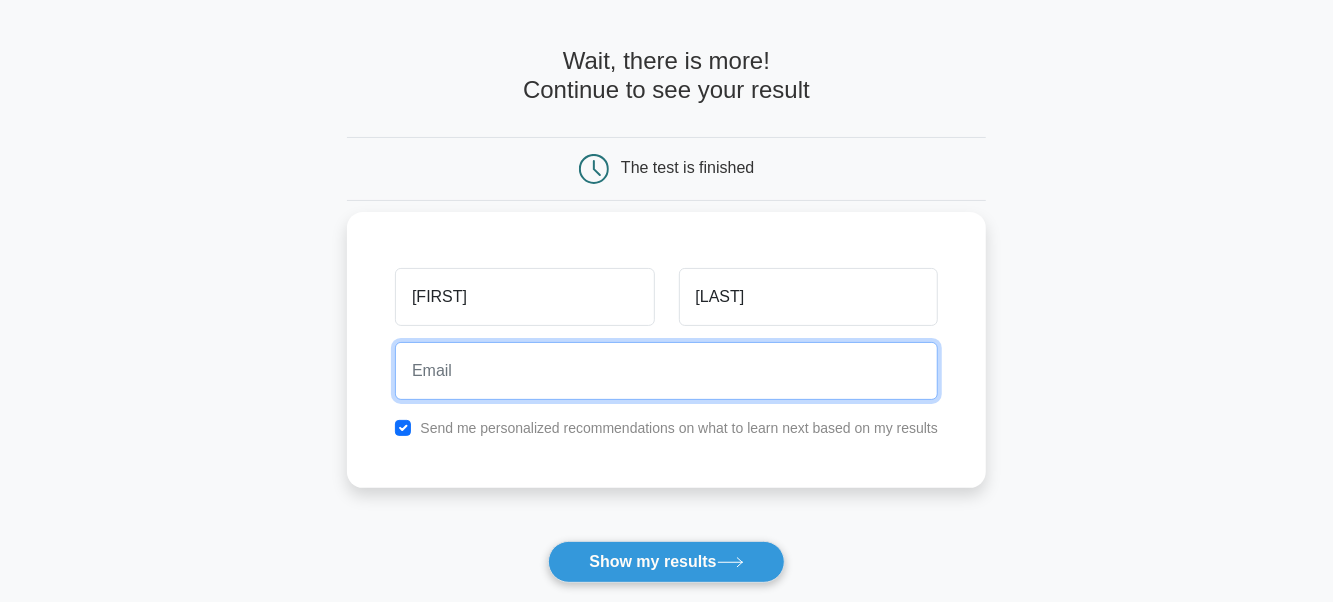 click at bounding box center (666, 371) 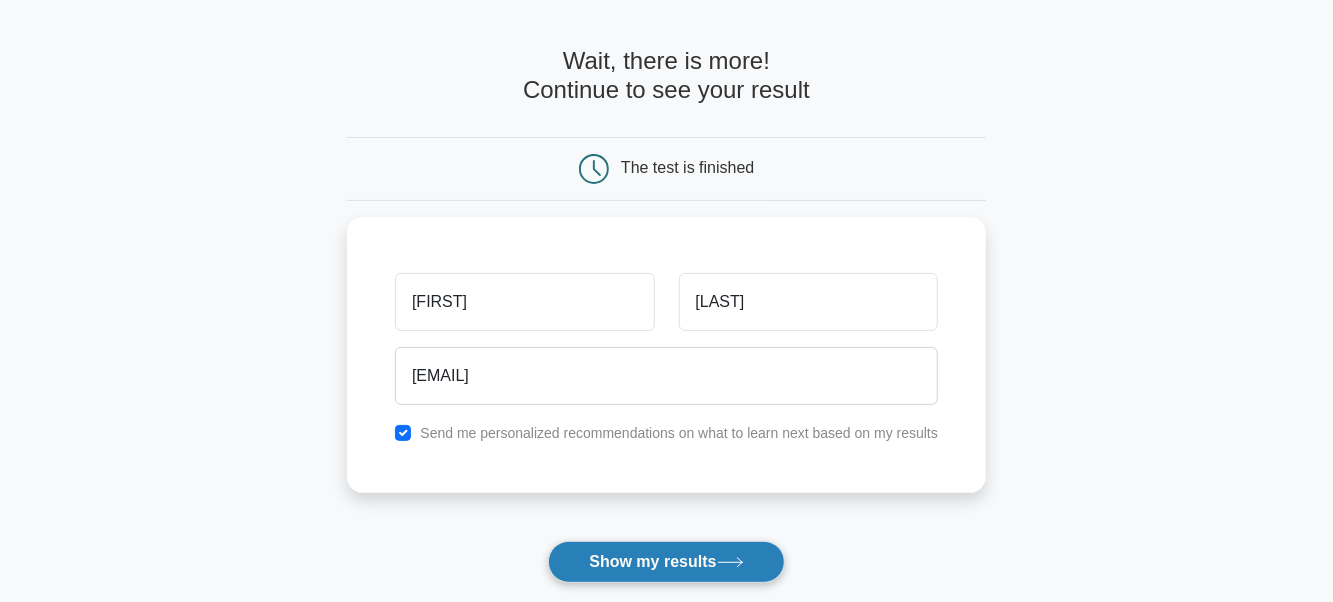 click on "Show my results" at bounding box center [666, 562] 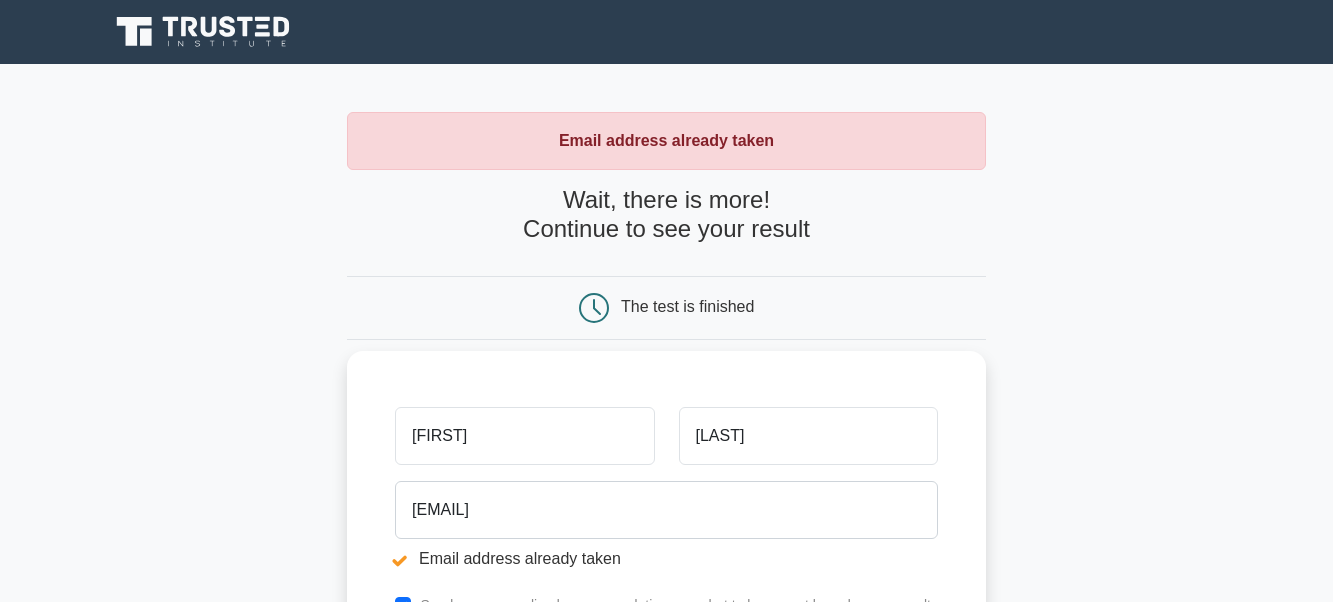 scroll, scrollTop: 0, scrollLeft: 0, axis: both 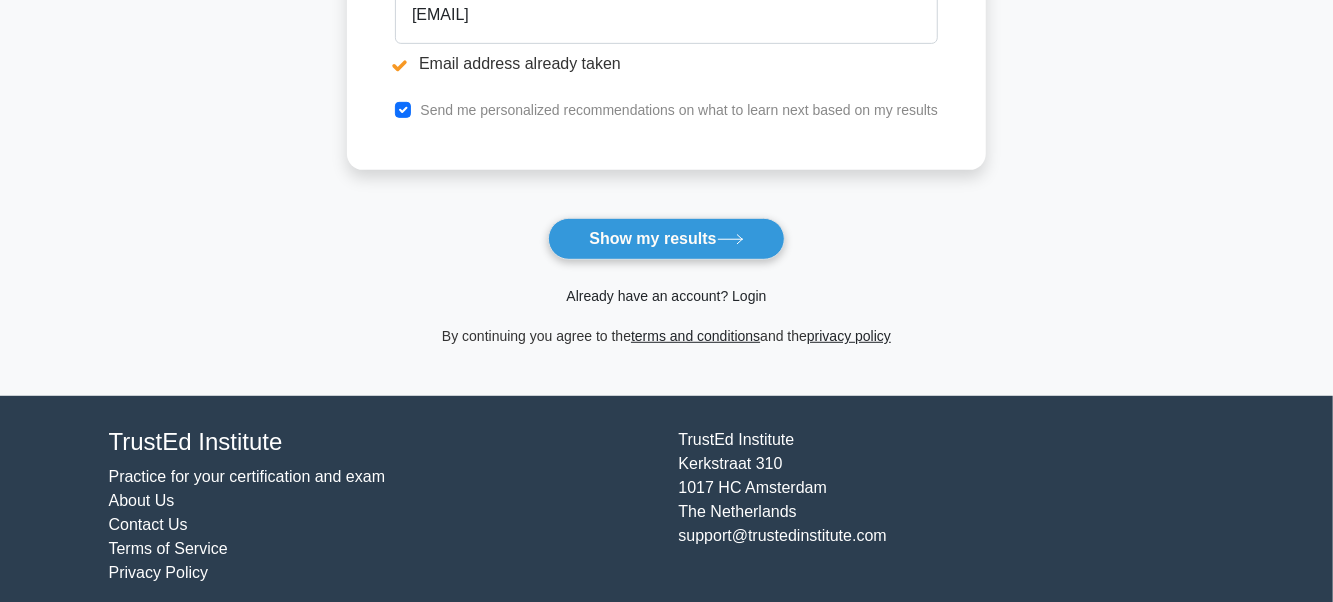 click on "Already have an account? Login" at bounding box center [666, 296] 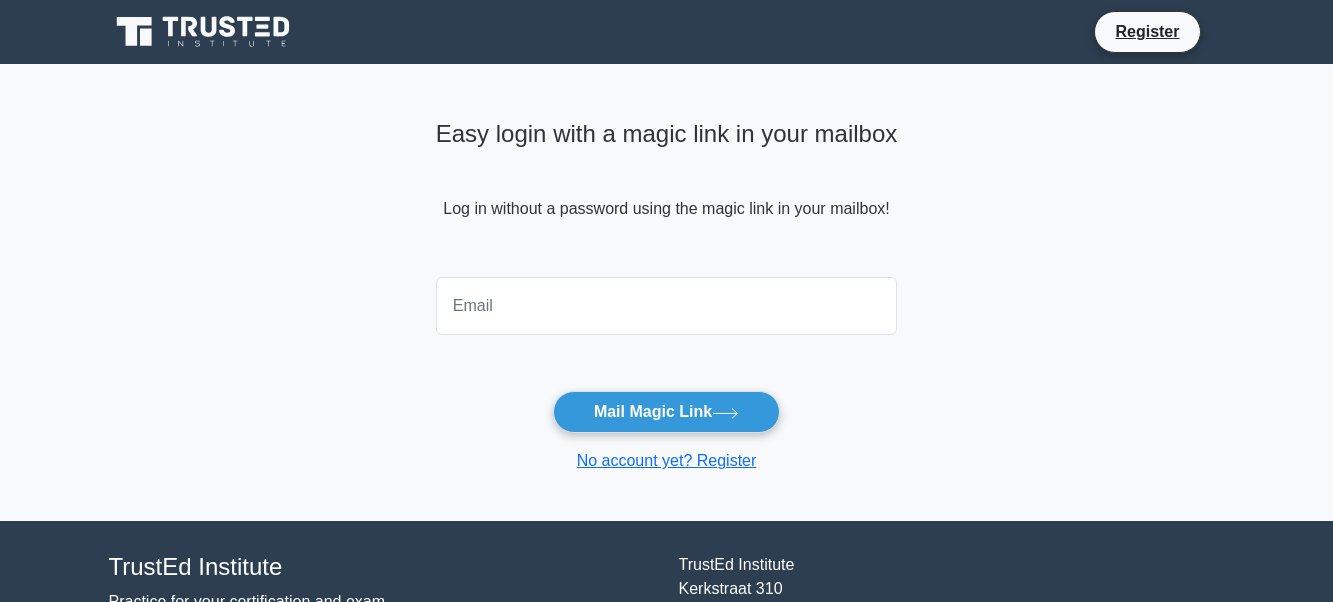 scroll, scrollTop: 0, scrollLeft: 0, axis: both 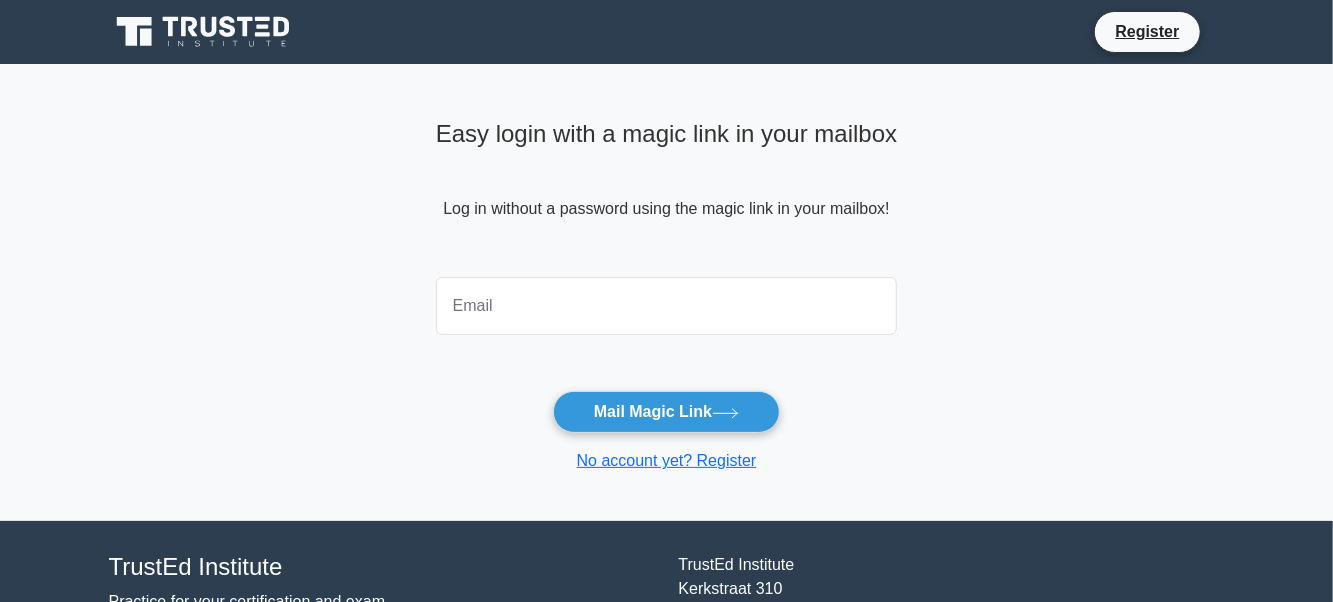 click at bounding box center (667, 306) 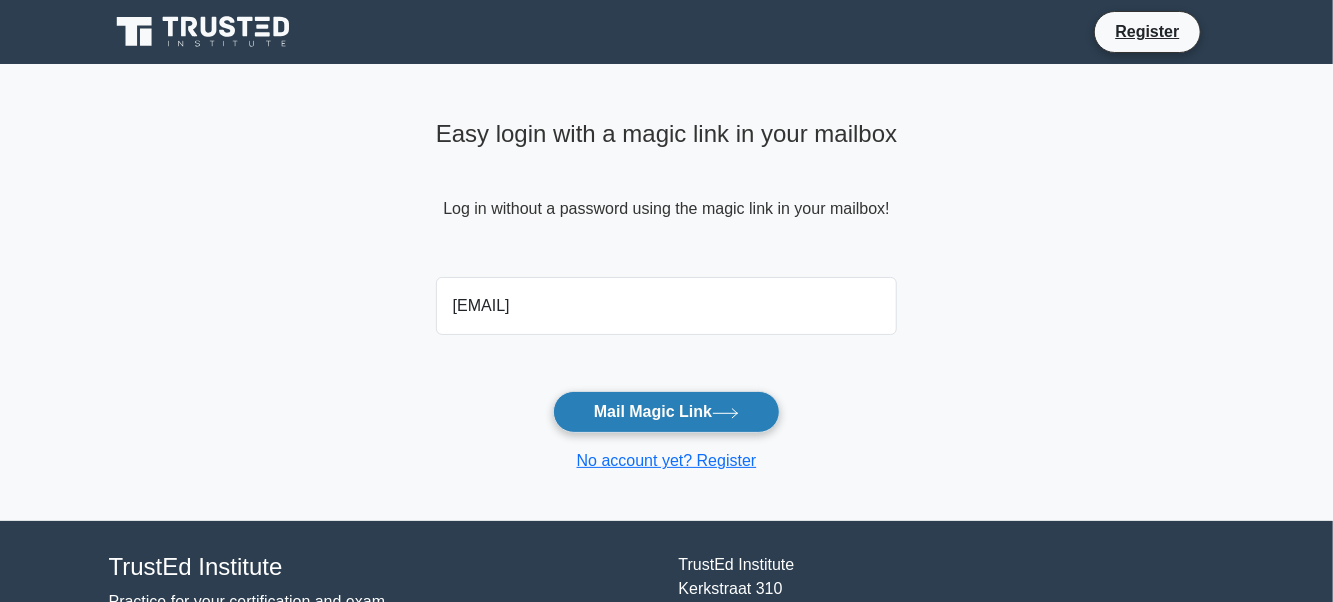 click on "Mail Magic Link" at bounding box center [666, 412] 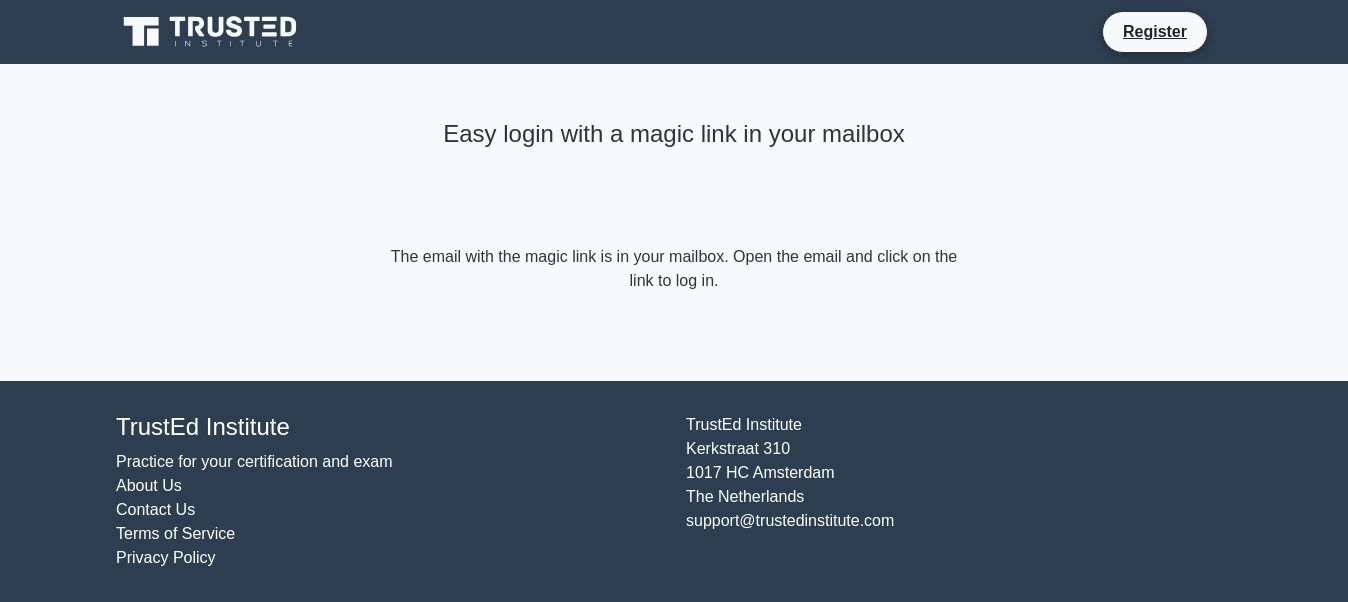 scroll, scrollTop: 0, scrollLeft: 0, axis: both 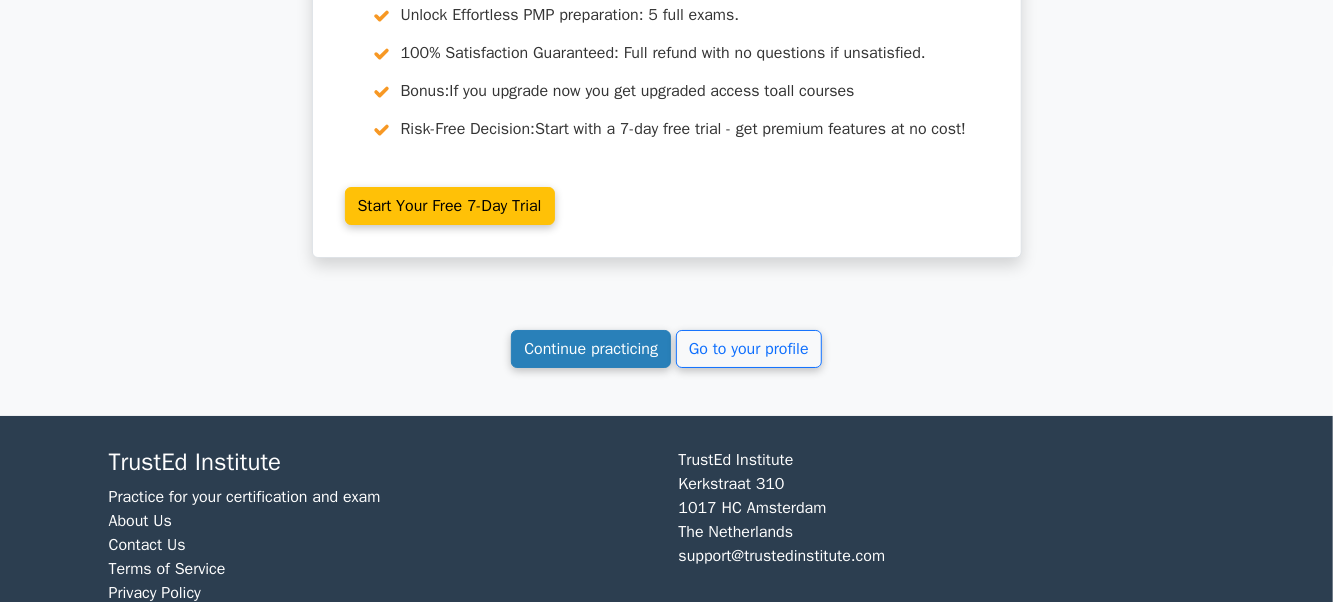 click on "Continue practicing" at bounding box center (591, 349) 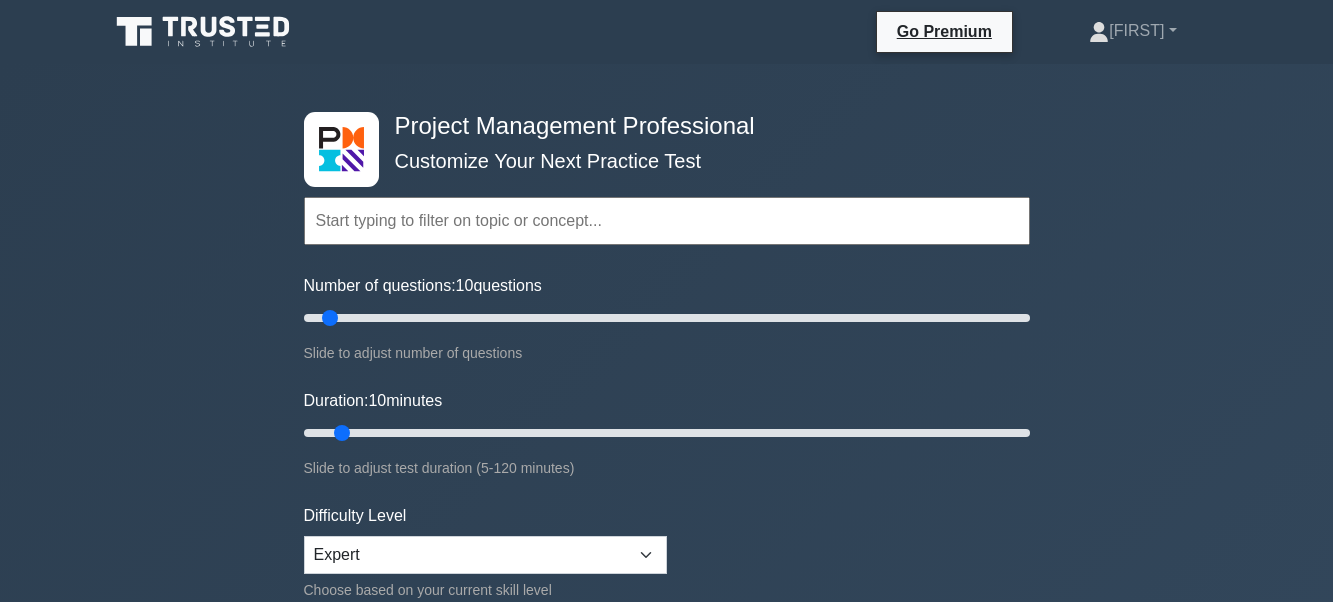 scroll, scrollTop: 0, scrollLeft: 0, axis: both 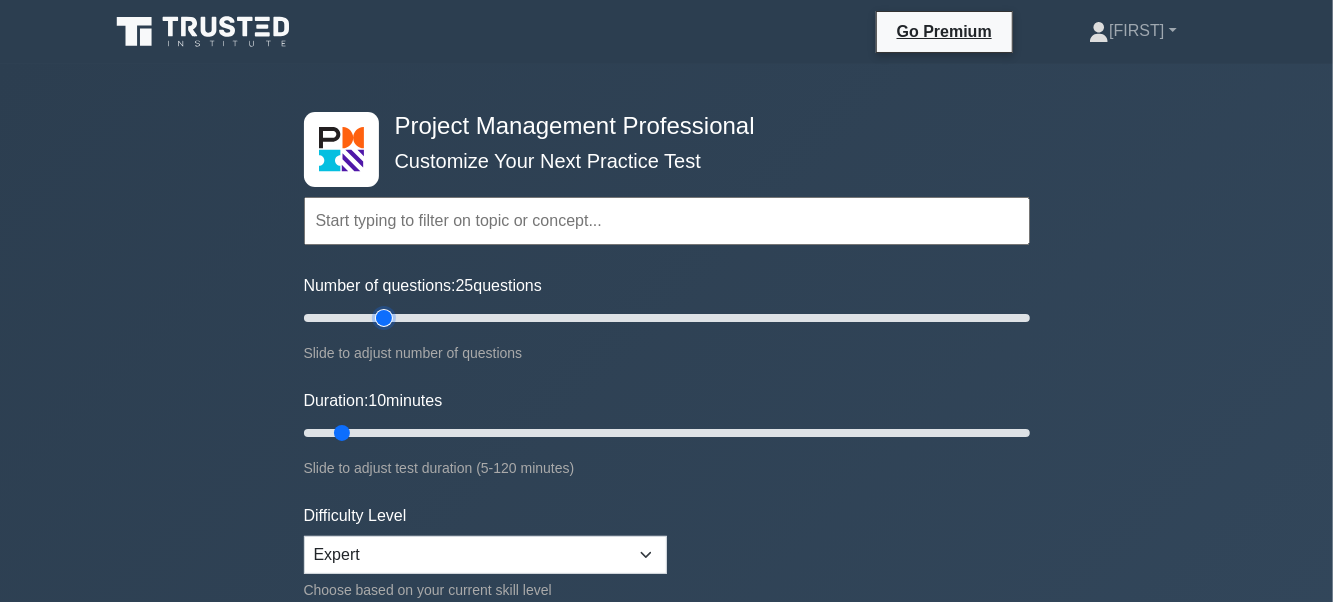 click on "Number of questions:  25  questions" at bounding box center [667, 318] 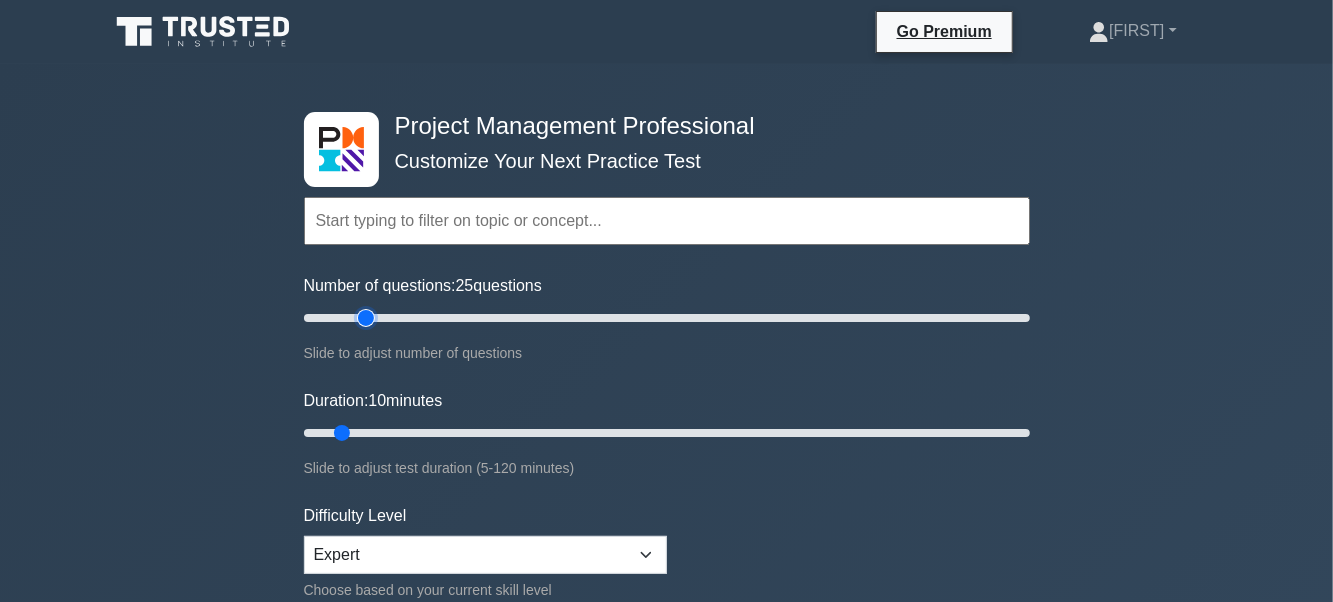 type on "20" 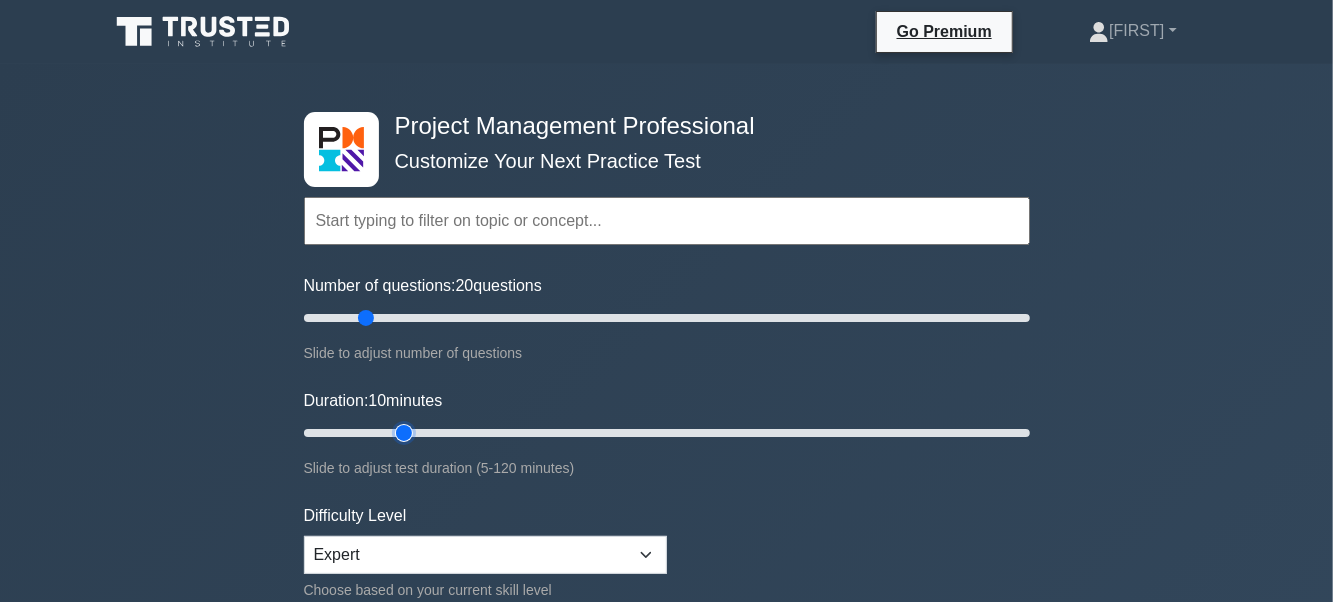 type on "20" 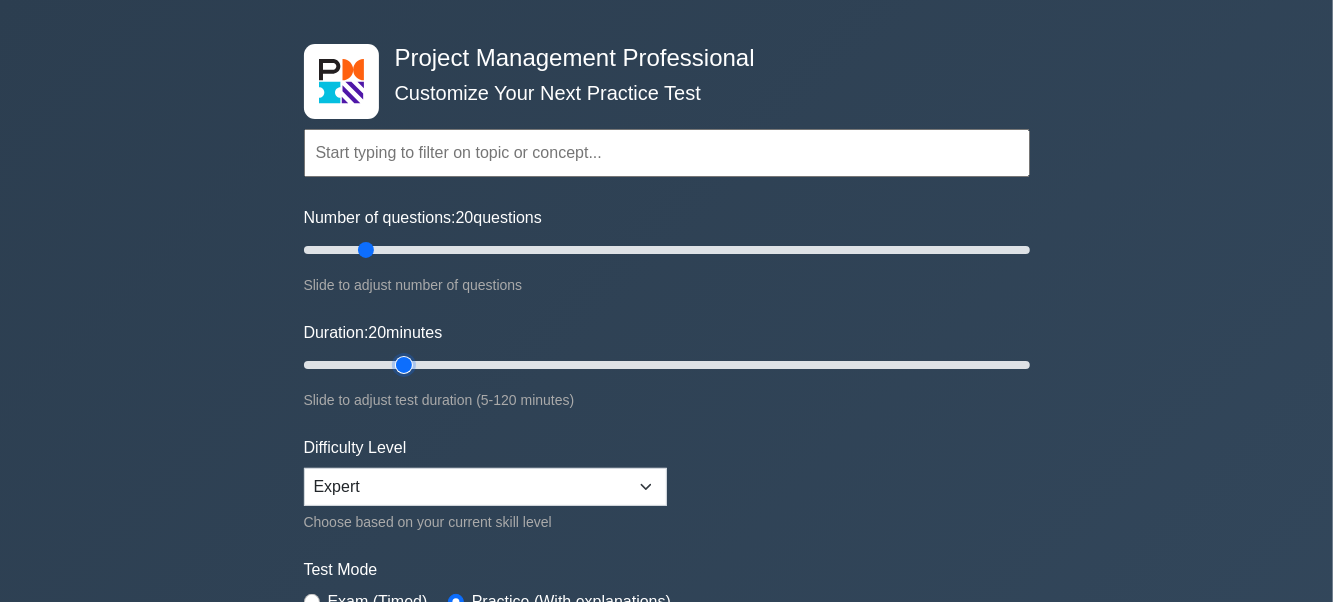 scroll, scrollTop: 100, scrollLeft: 0, axis: vertical 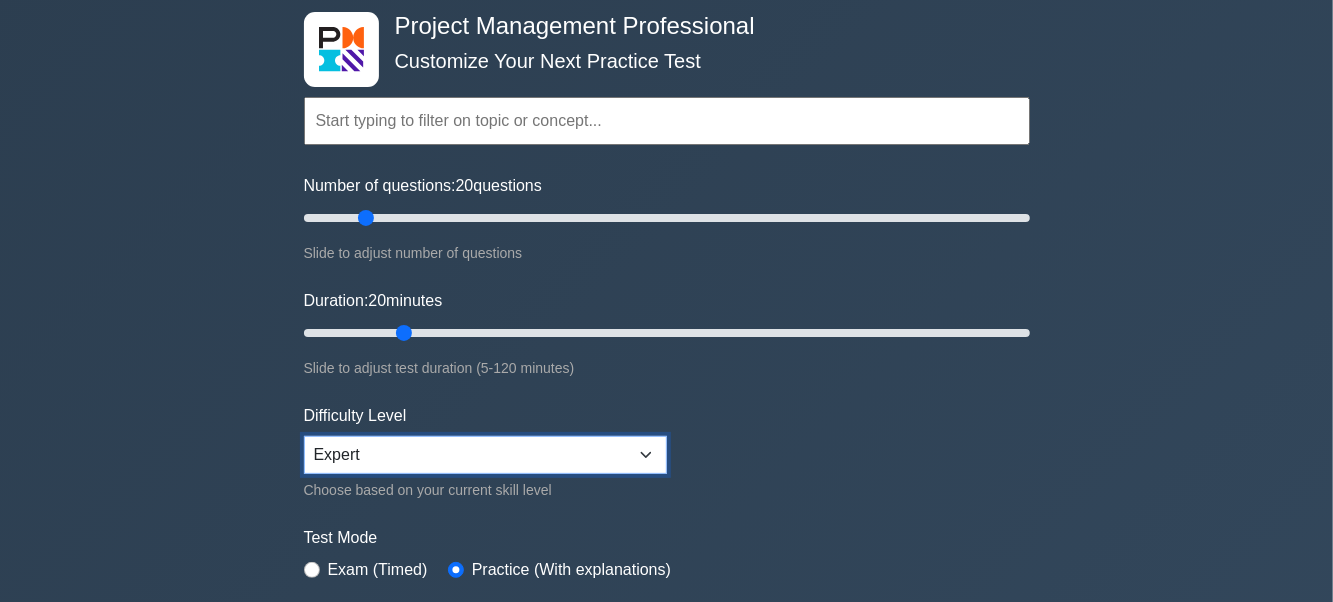 click on "Beginner
Intermediate
Expert" at bounding box center [485, 455] 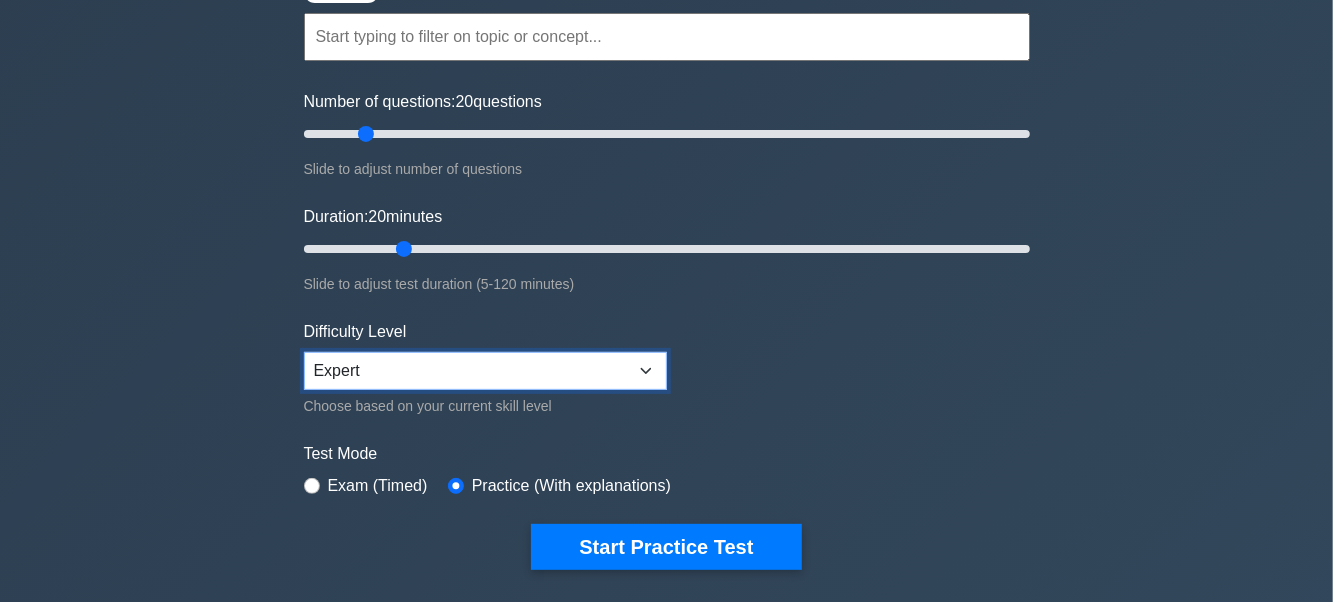 scroll, scrollTop: 300, scrollLeft: 0, axis: vertical 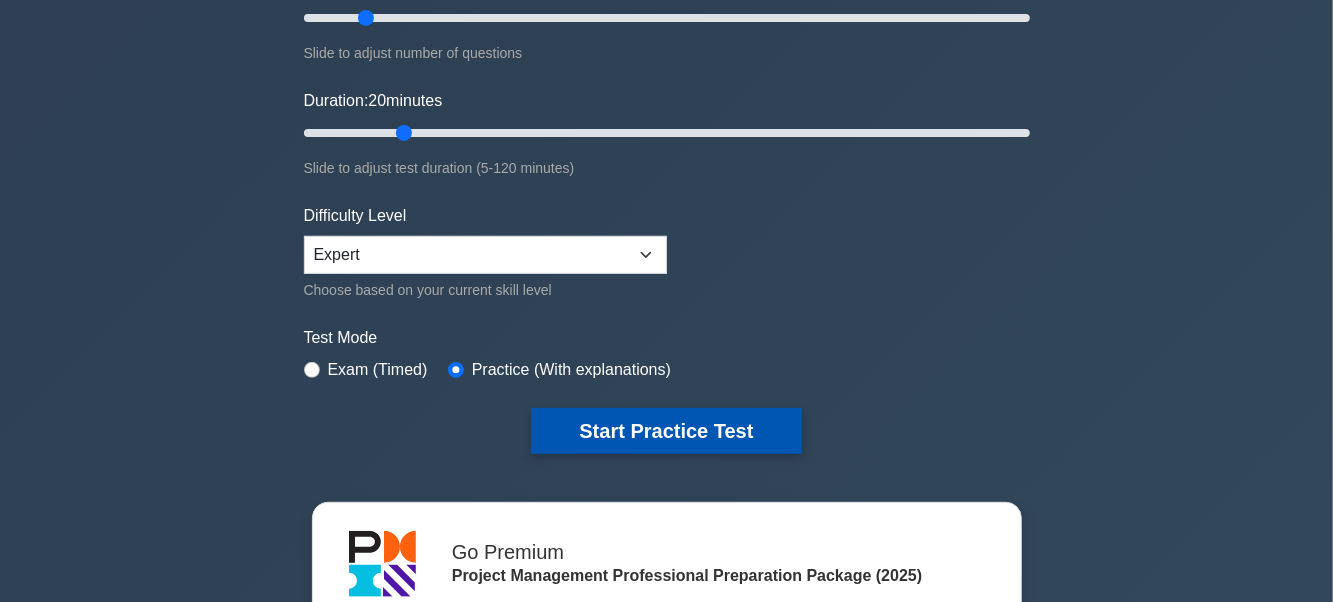 click on "Start Practice Test" at bounding box center (666, 431) 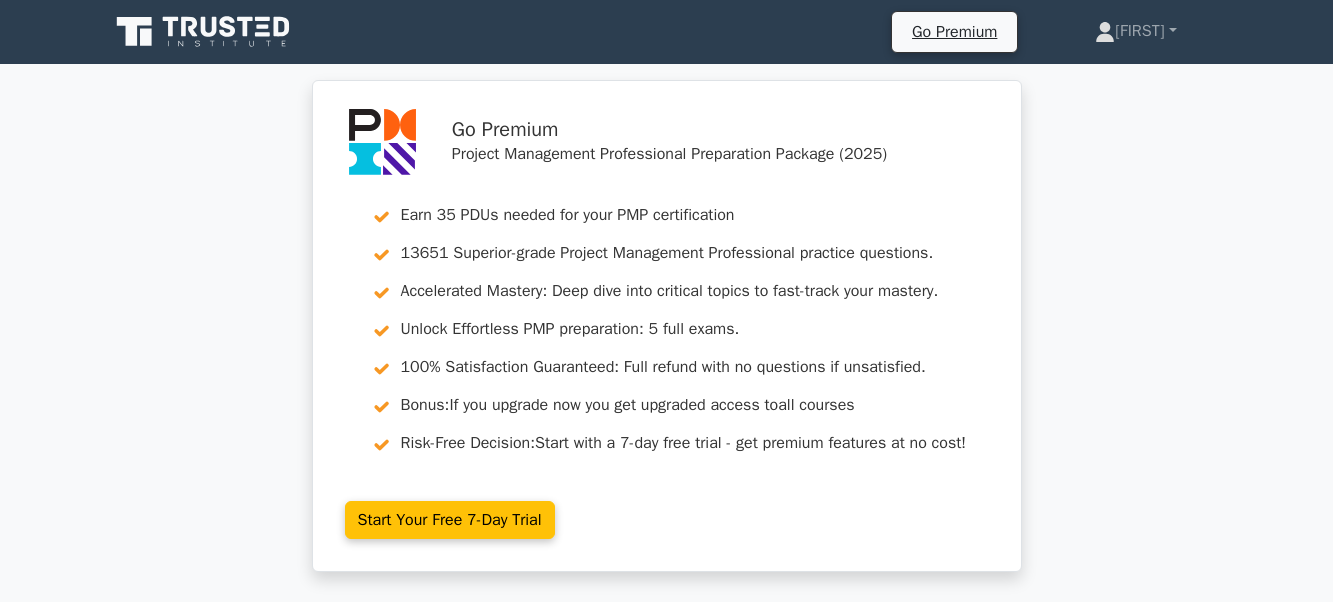 scroll, scrollTop: 0, scrollLeft: 0, axis: both 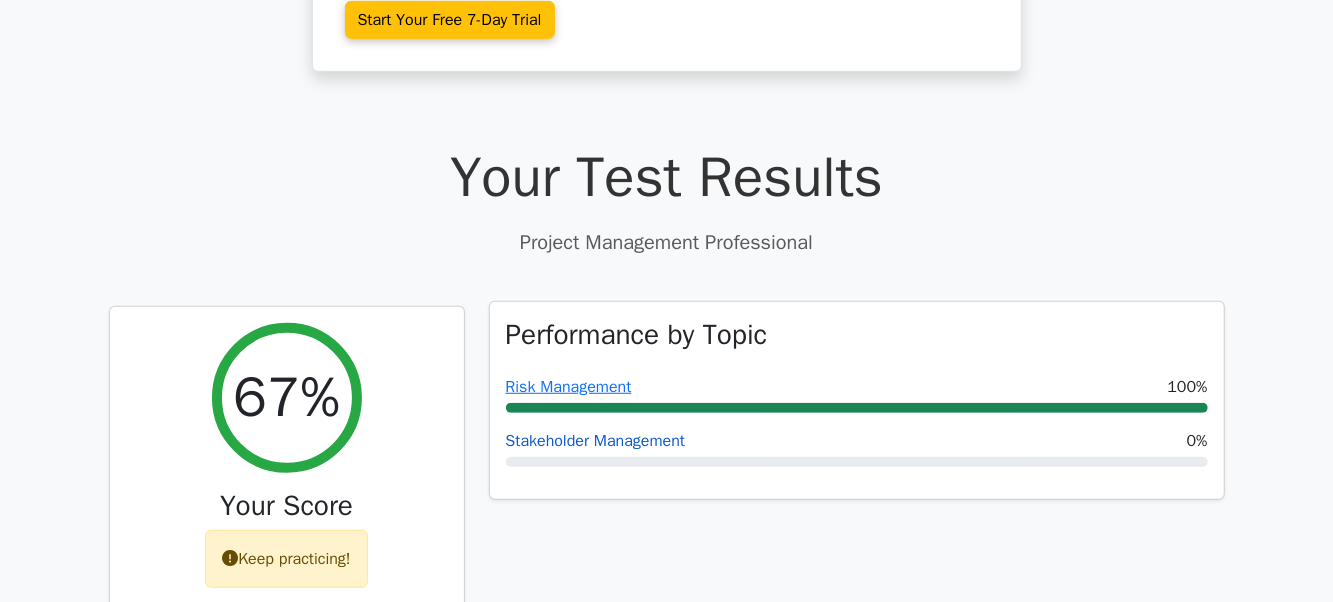 click on "Stakeholder Management" at bounding box center [596, 441] 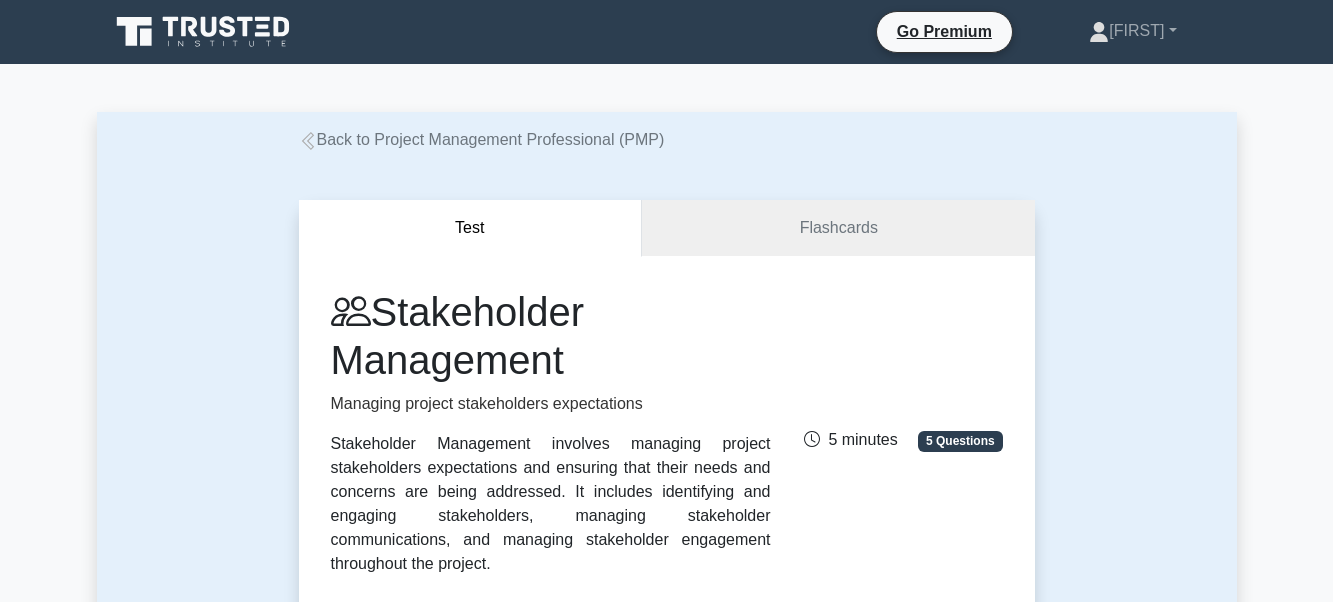 scroll, scrollTop: 0, scrollLeft: 0, axis: both 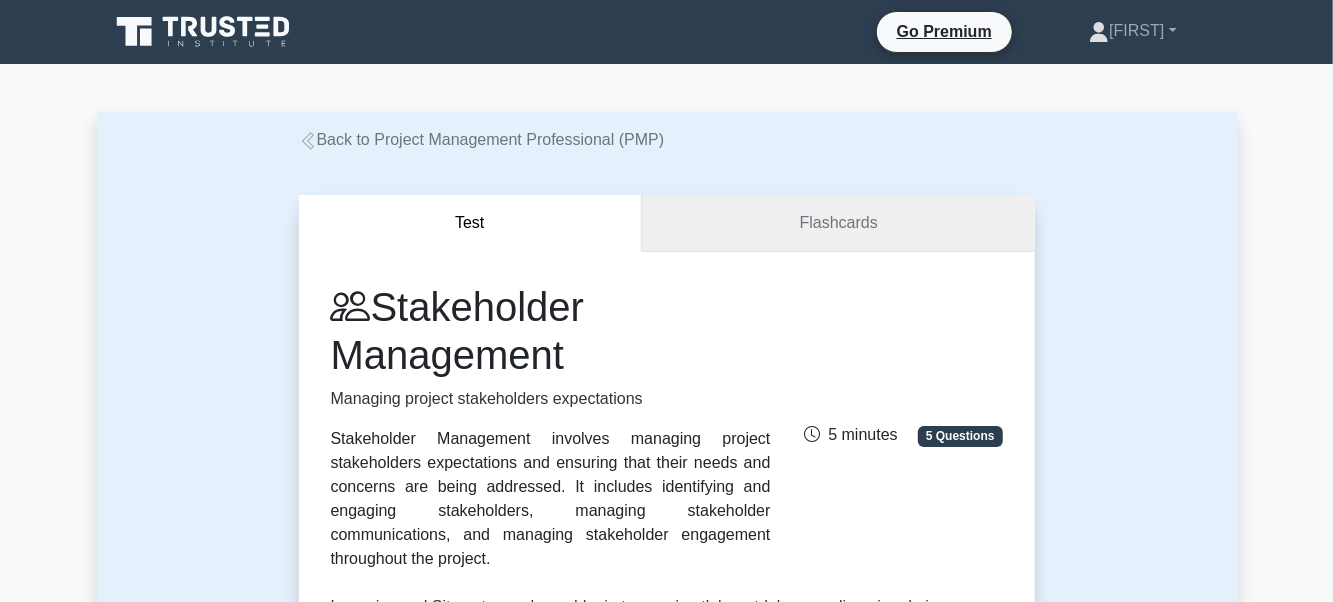 click on "Flashcards" at bounding box center (838, 223) 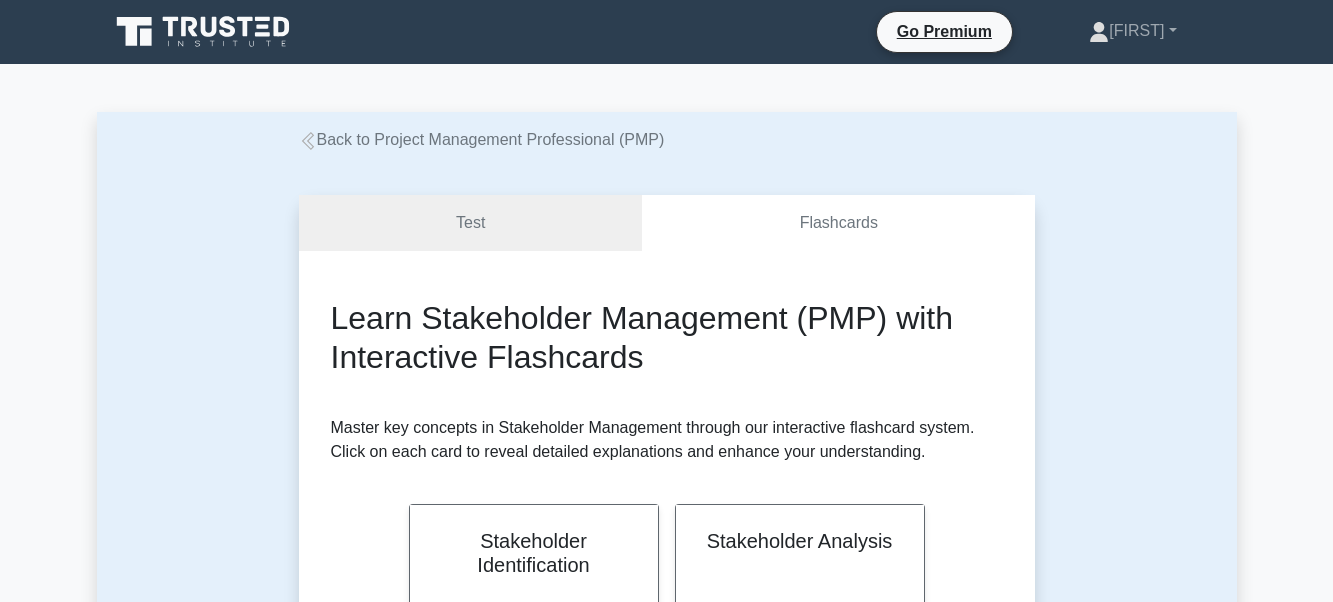 scroll, scrollTop: 0, scrollLeft: 0, axis: both 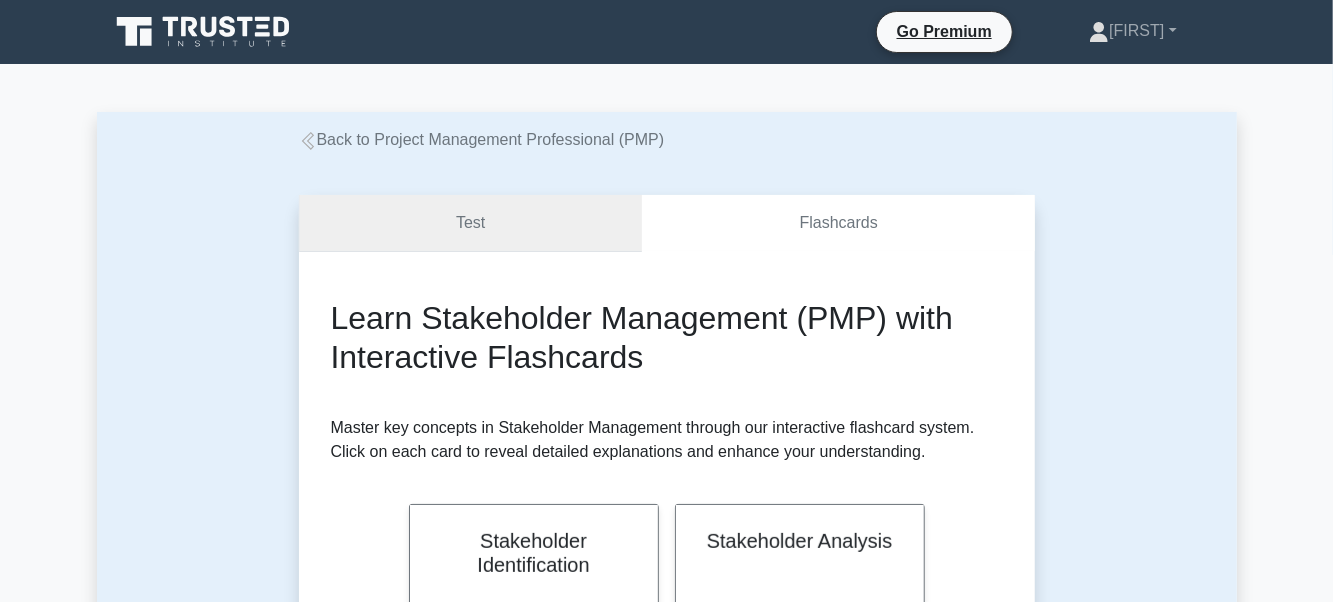 click on "Test" at bounding box center [471, 223] 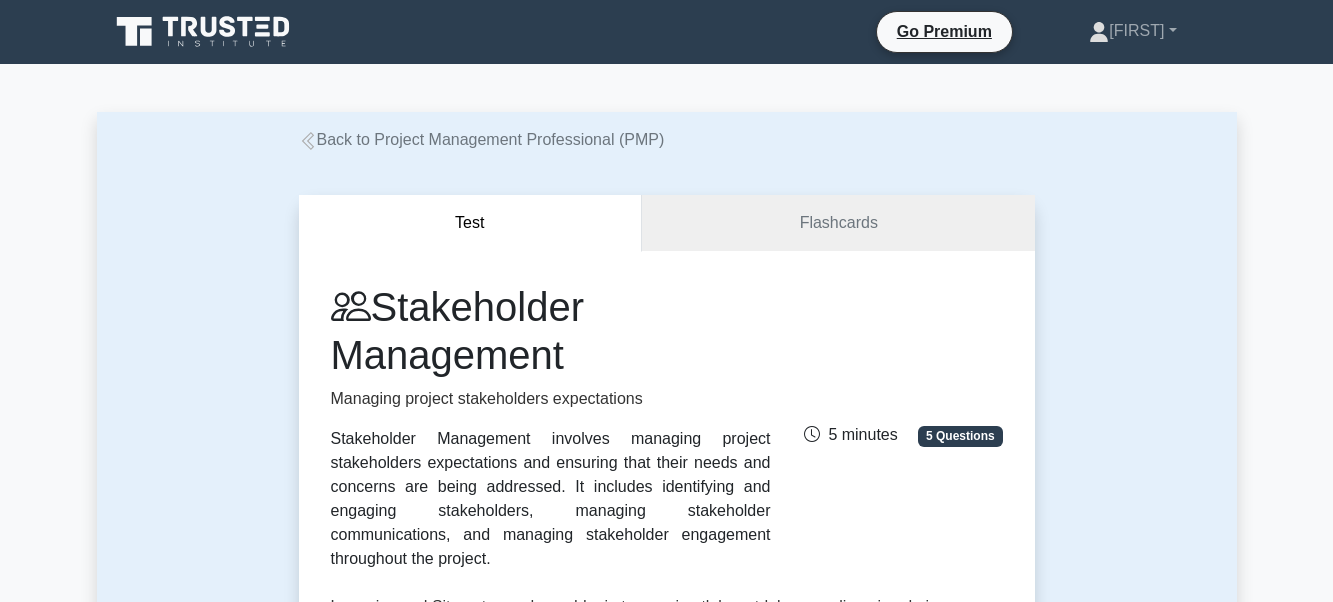 scroll, scrollTop: 0, scrollLeft: 0, axis: both 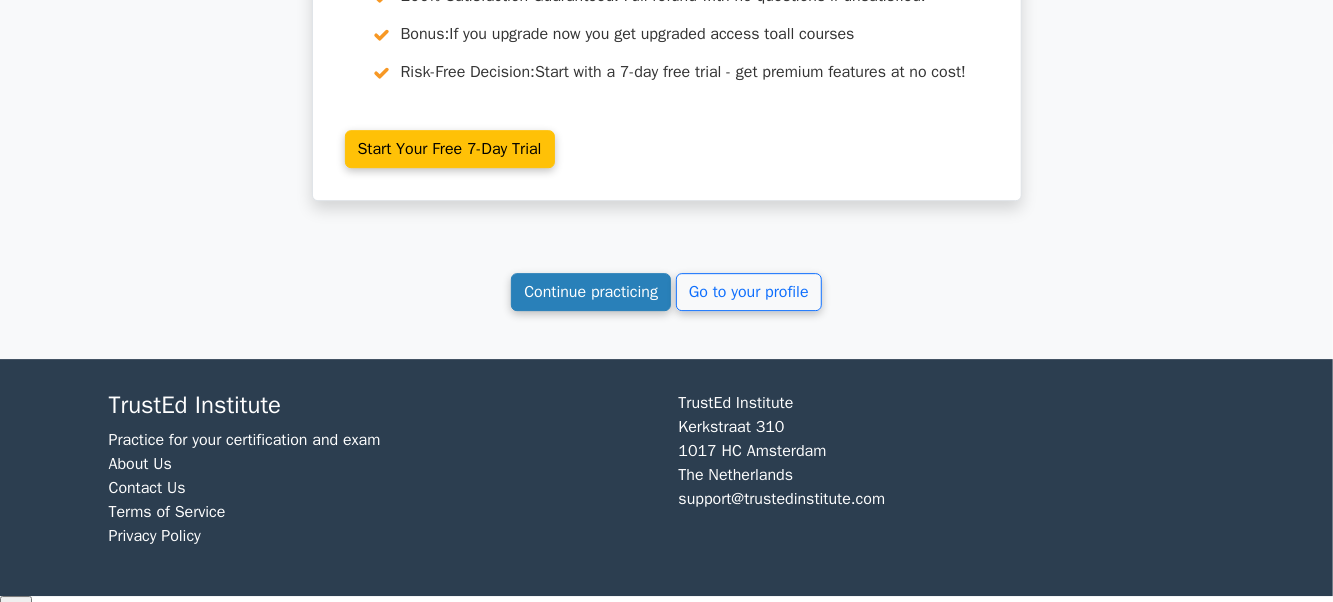 click on "Continue practicing" at bounding box center [591, 292] 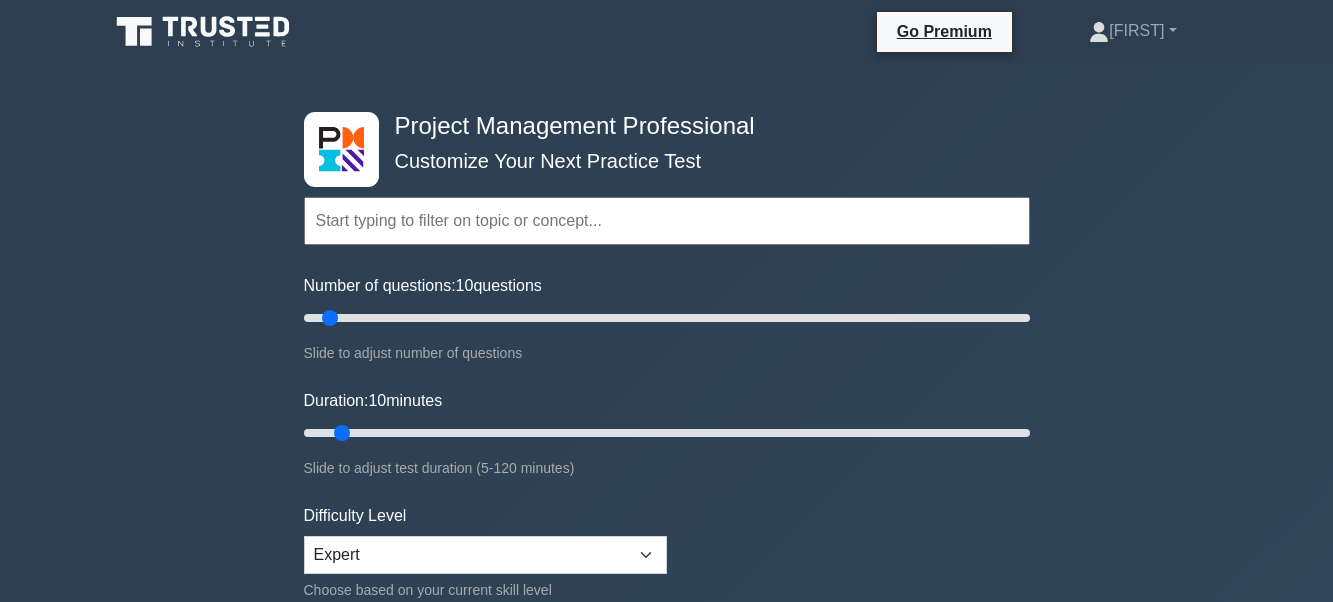 scroll, scrollTop: 0, scrollLeft: 0, axis: both 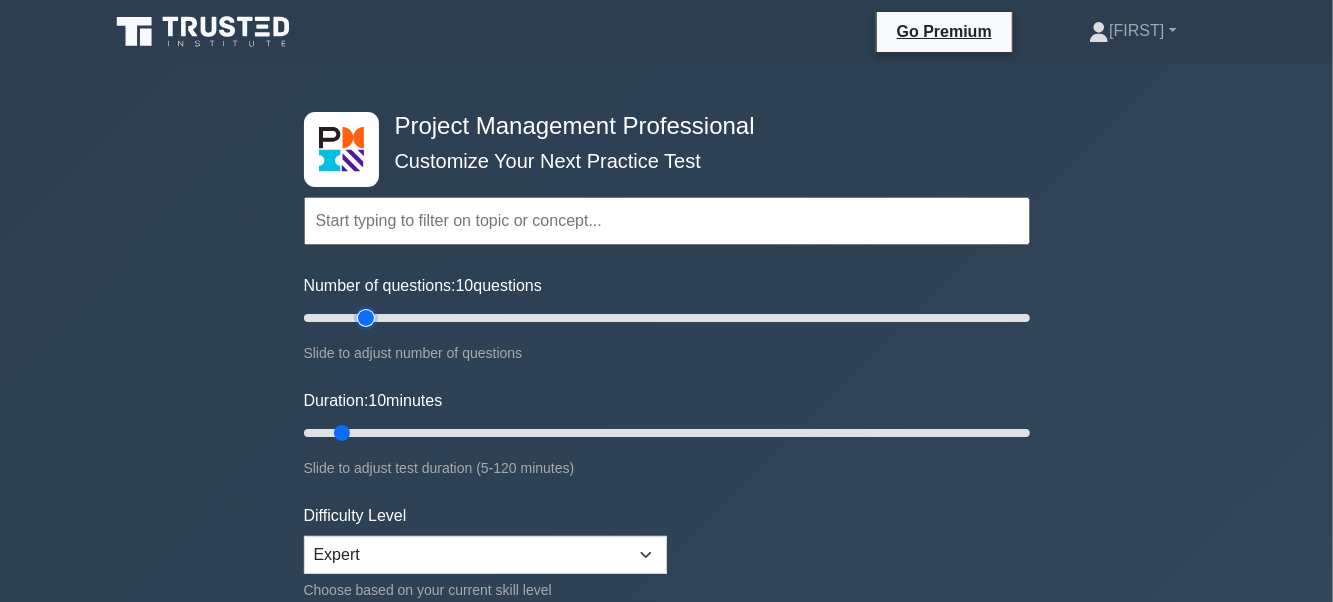 type on "20" 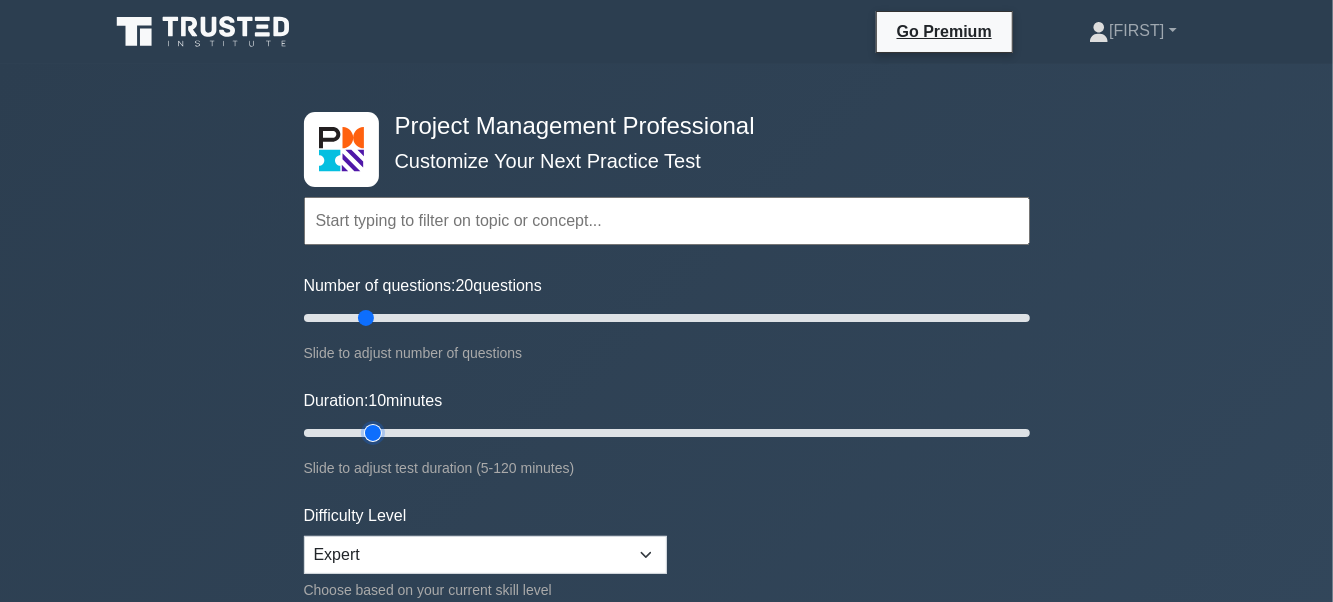 click on "Duration:  10  minutes" at bounding box center (667, 433) 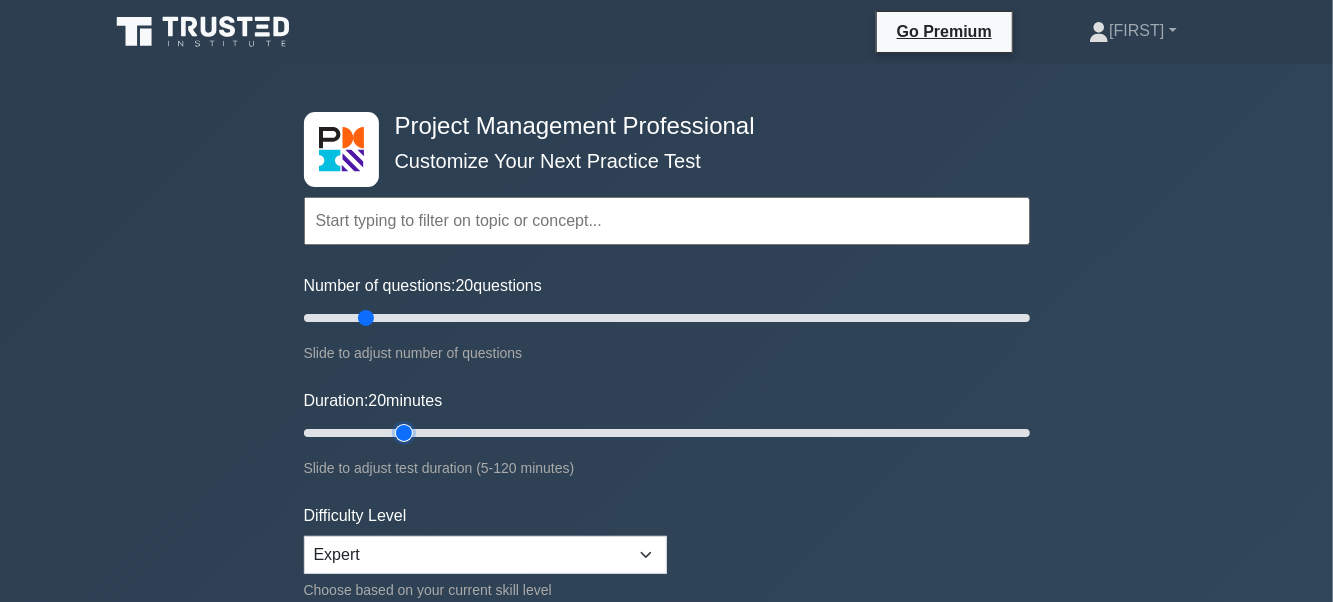 type on "20" 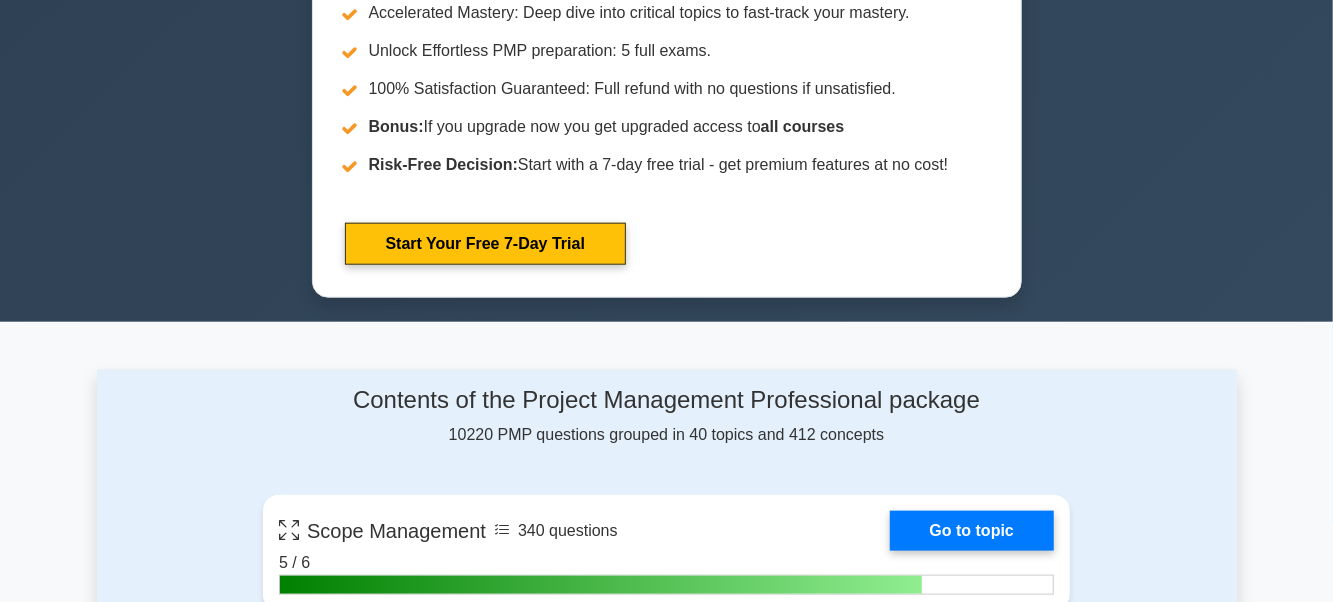 scroll, scrollTop: 400, scrollLeft: 0, axis: vertical 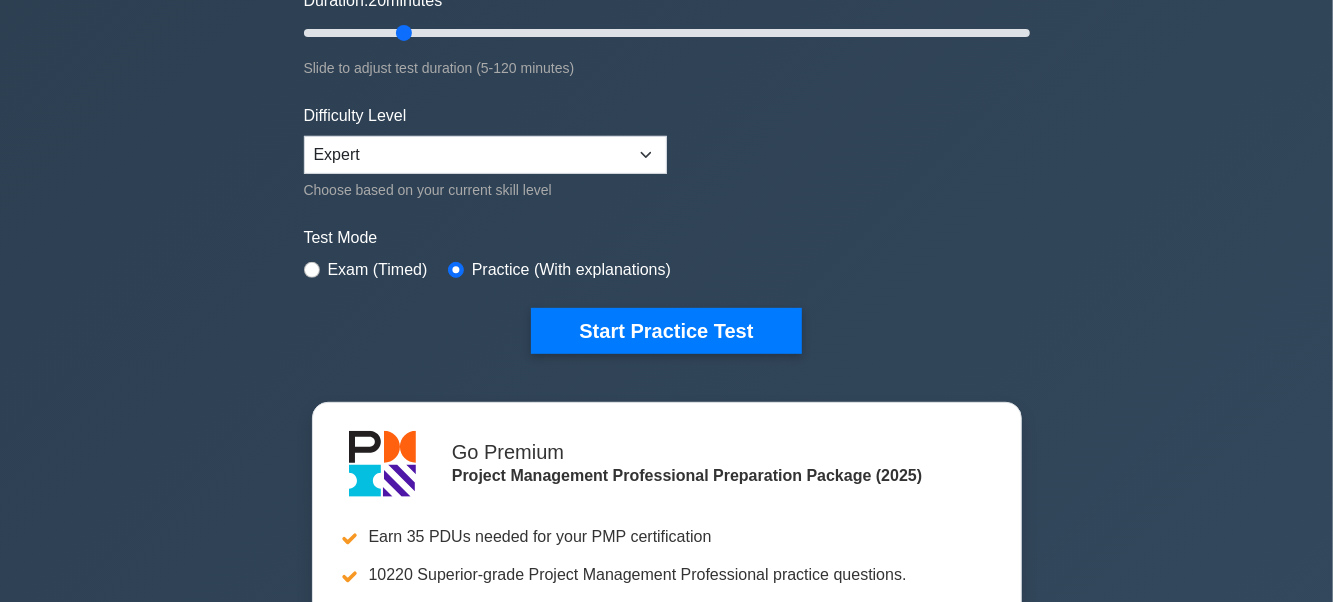 click on "Start Practice Test" at bounding box center [666, 331] 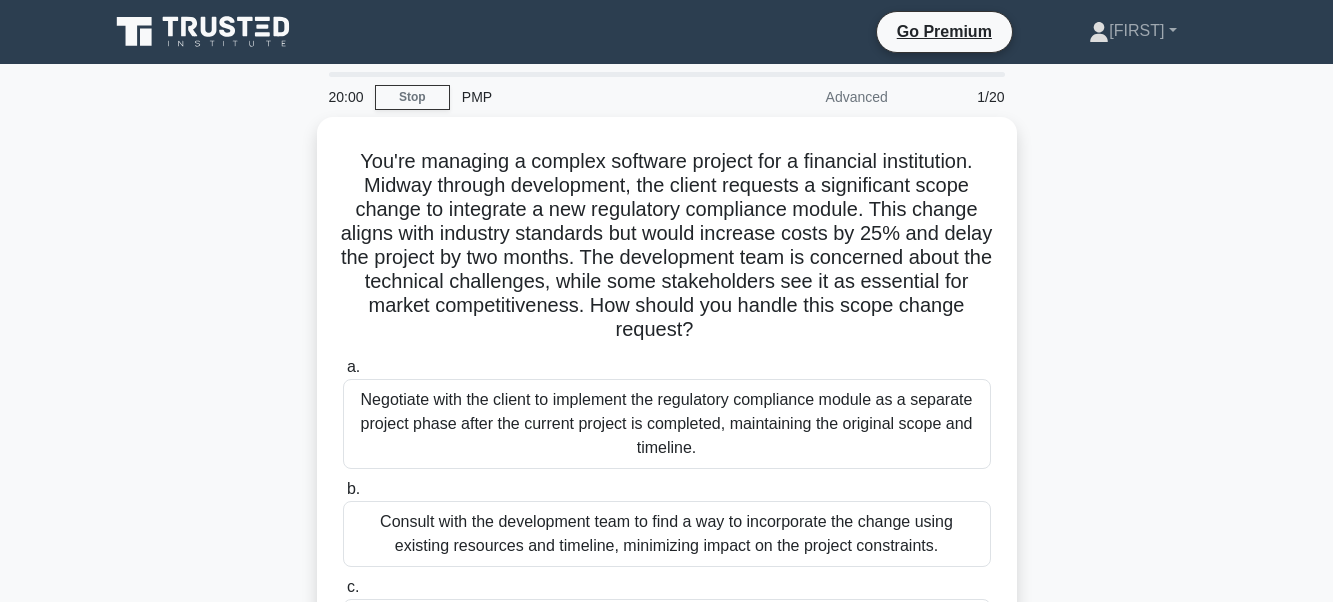 scroll, scrollTop: 0, scrollLeft: 0, axis: both 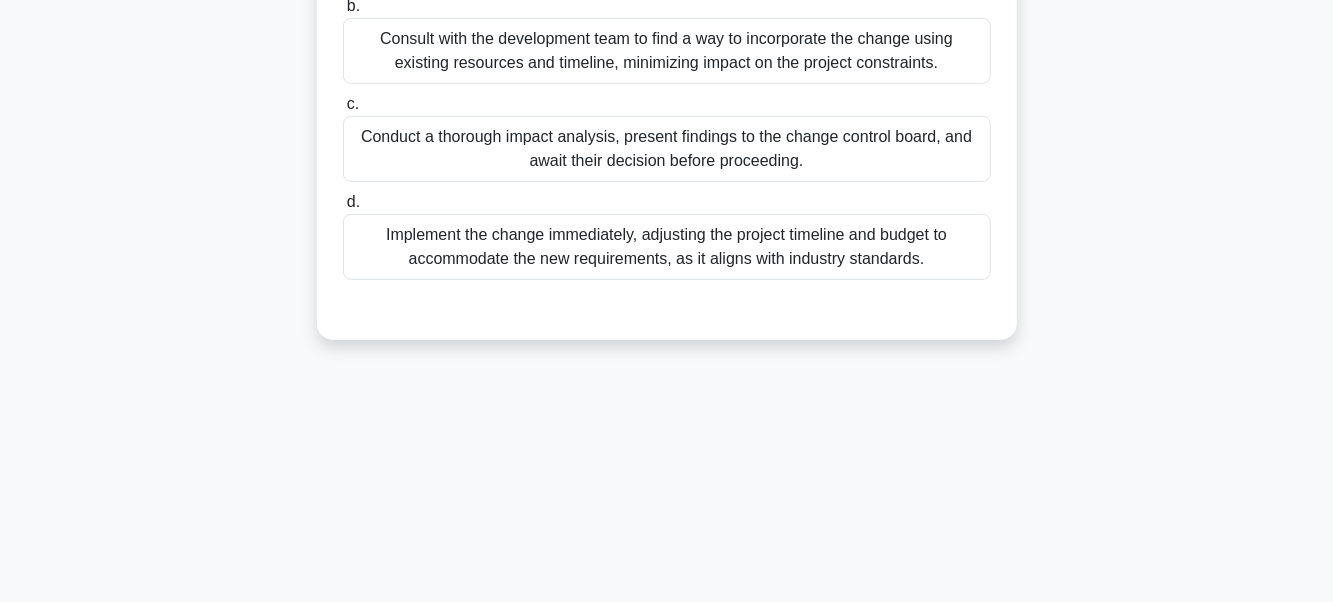 click on "Consult with the development team to find a way to incorporate the change using existing resources and timeline, minimizing impact on the project constraints." at bounding box center [667, 51] 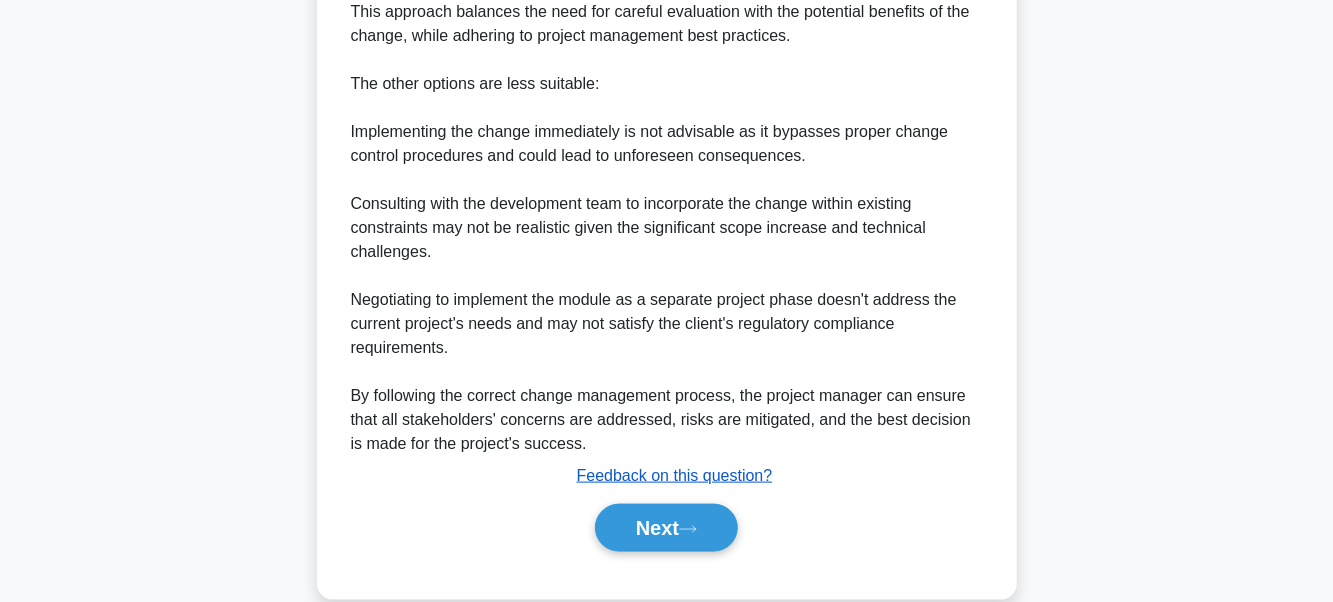 scroll, scrollTop: 1134, scrollLeft: 0, axis: vertical 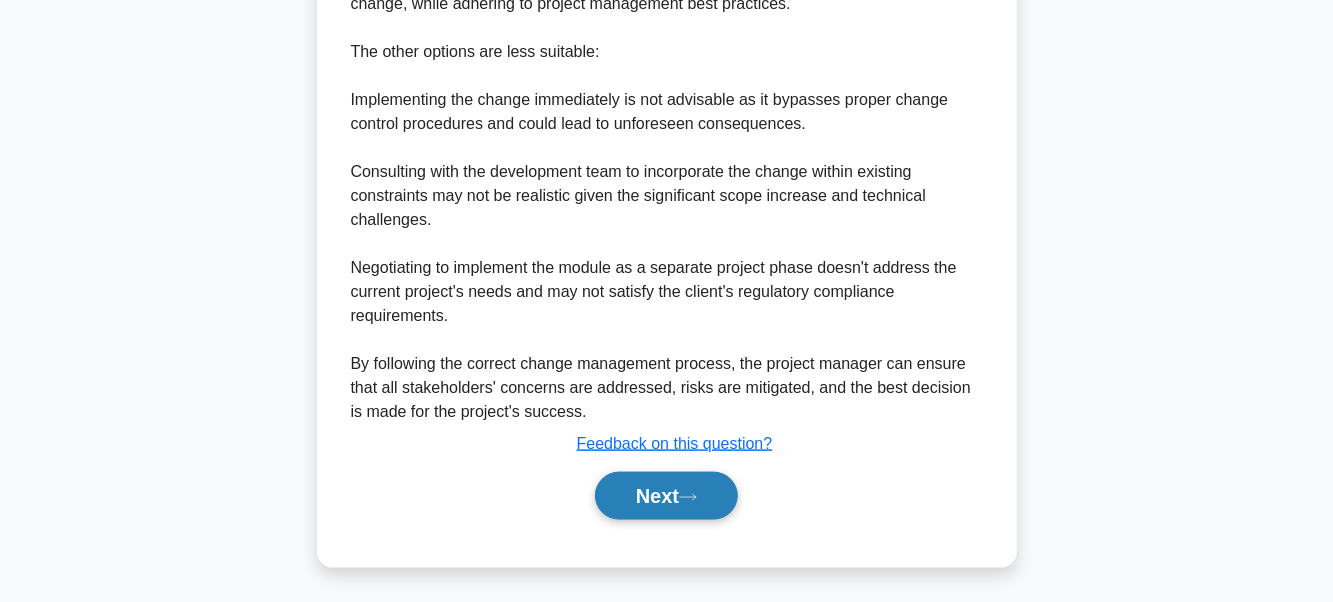 click on "Next" at bounding box center [666, 496] 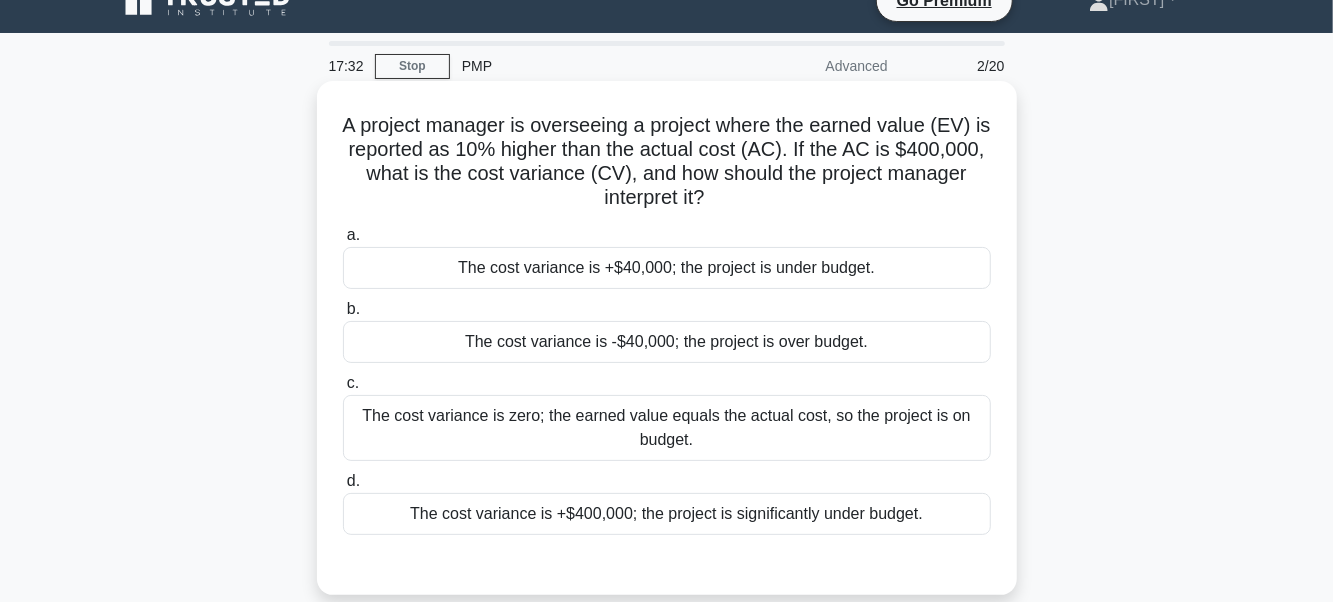 scroll, scrollTop: 0, scrollLeft: 0, axis: both 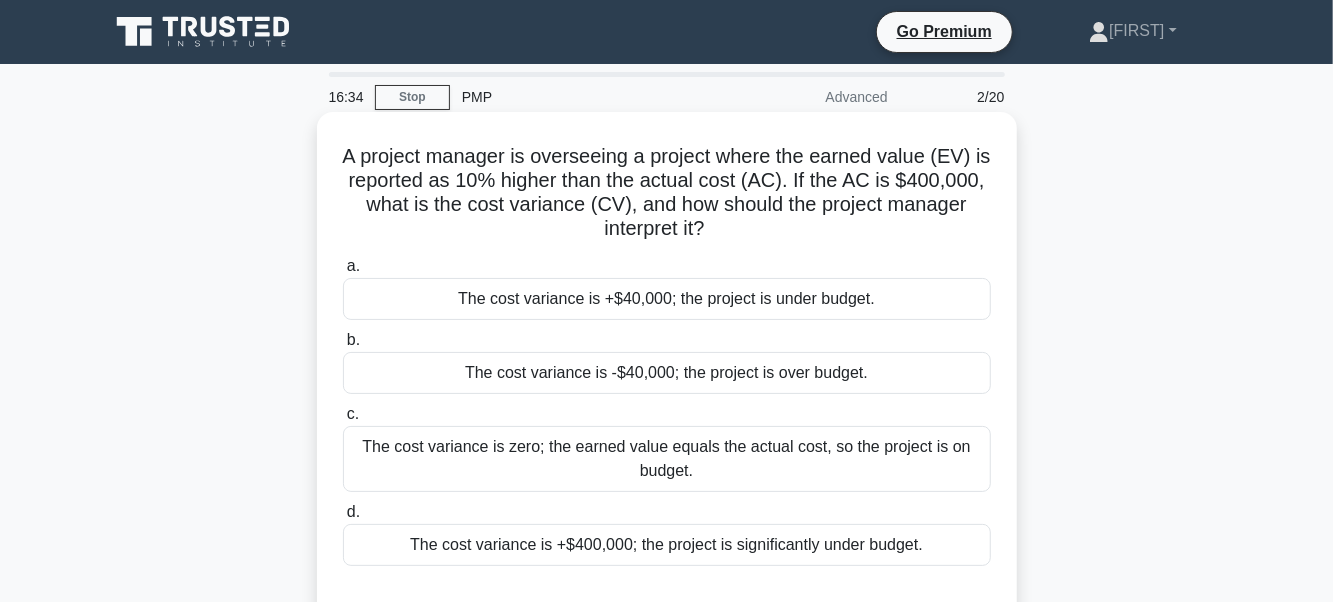click on "The cost variance is +$40,000; the project is under budget." at bounding box center [667, 299] 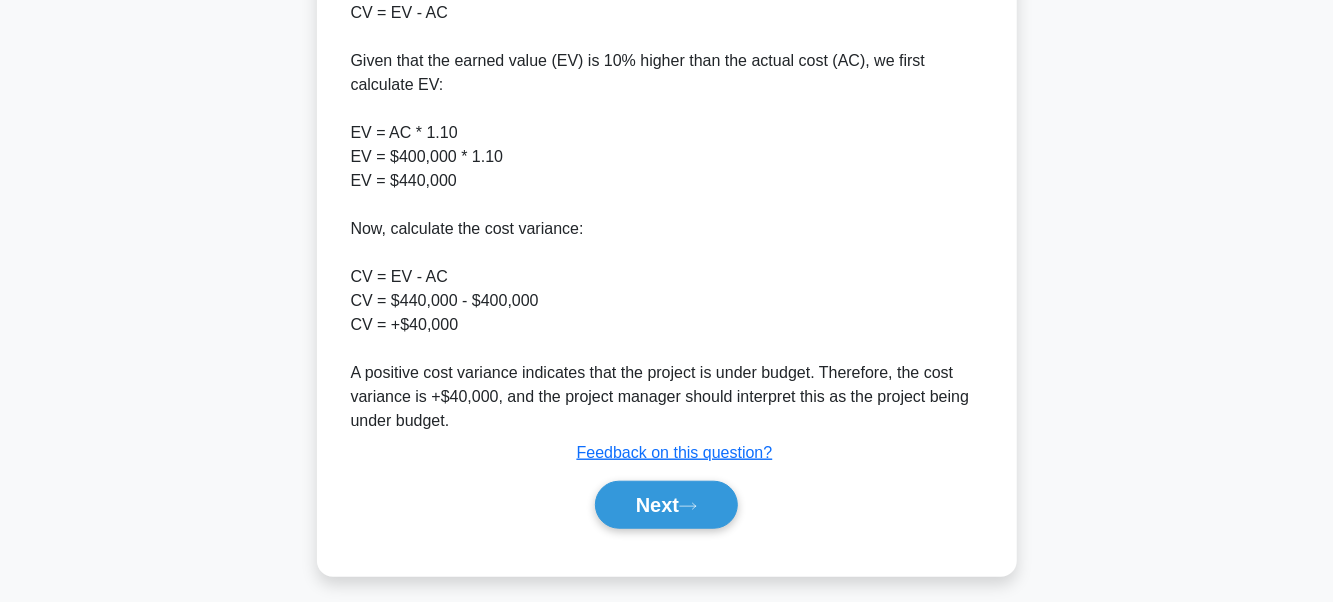 scroll, scrollTop: 701, scrollLeft: 0, axis: vertical 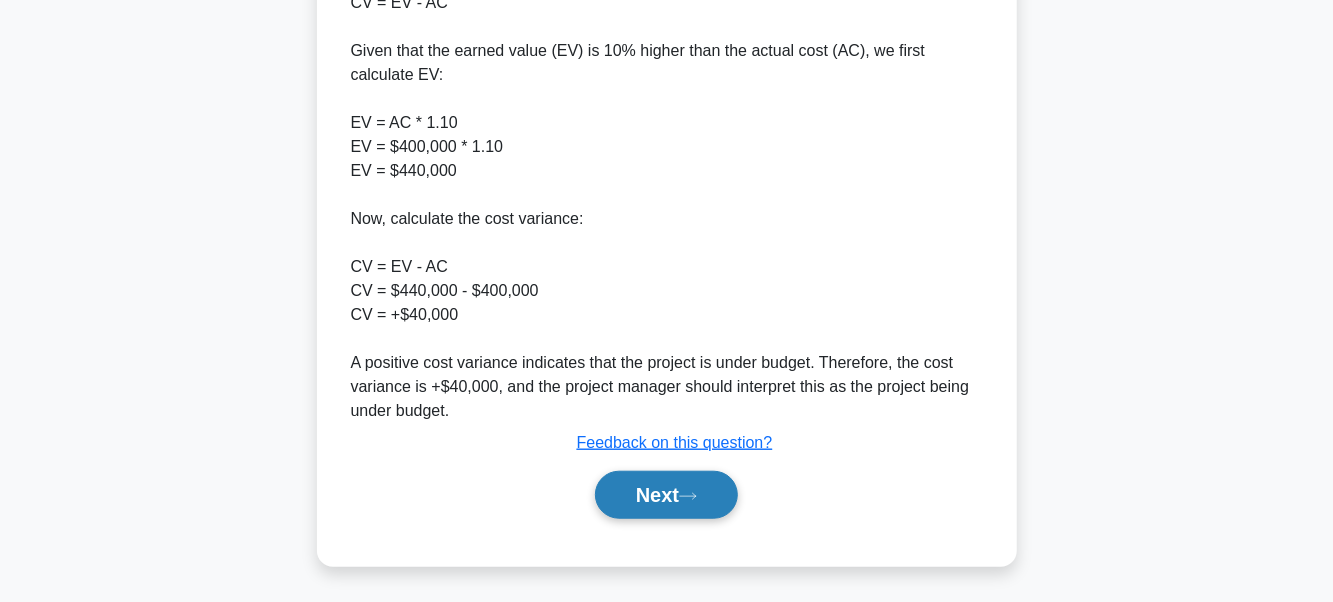 click on "Next" at bounding box center (666, 495) 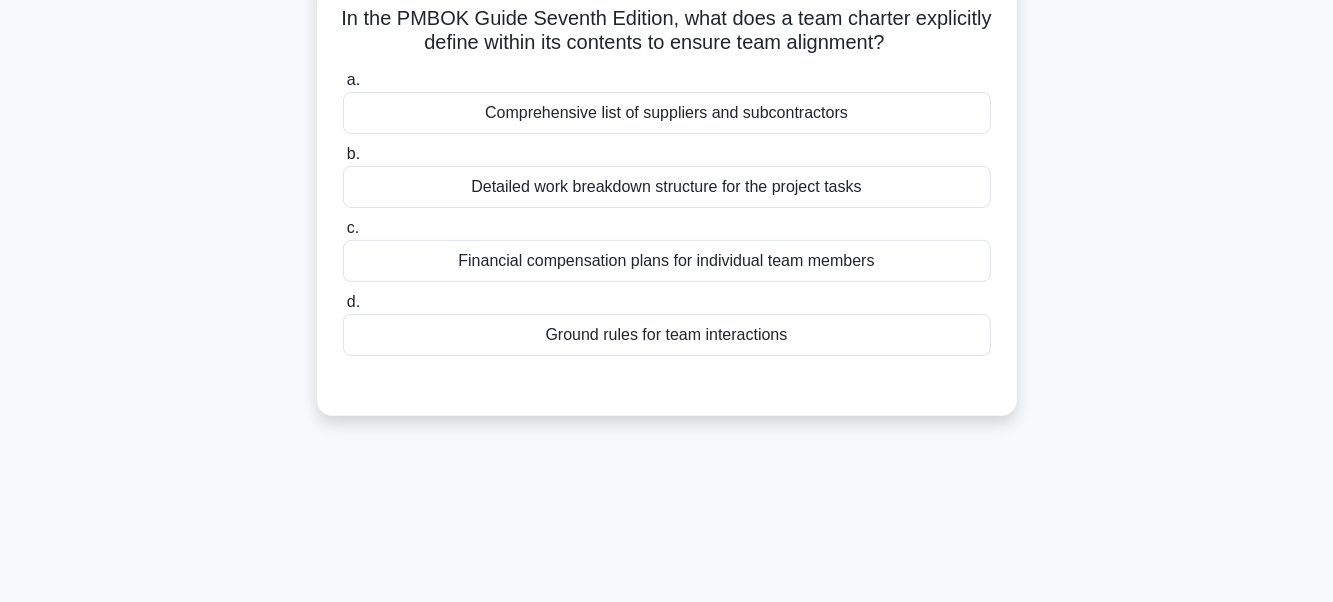 scroll, scrollTop: 78, scrollLeft: 0, axis: vertical 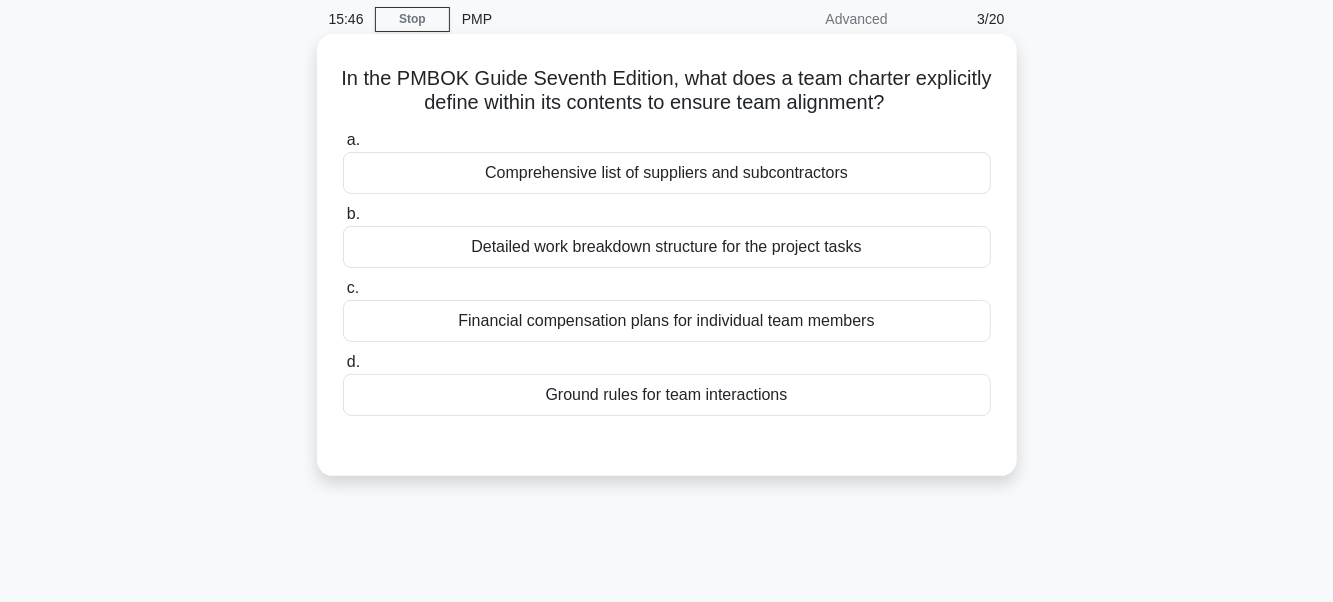 click on "Ground rules for team interactions" at bounding box center [667, 395] 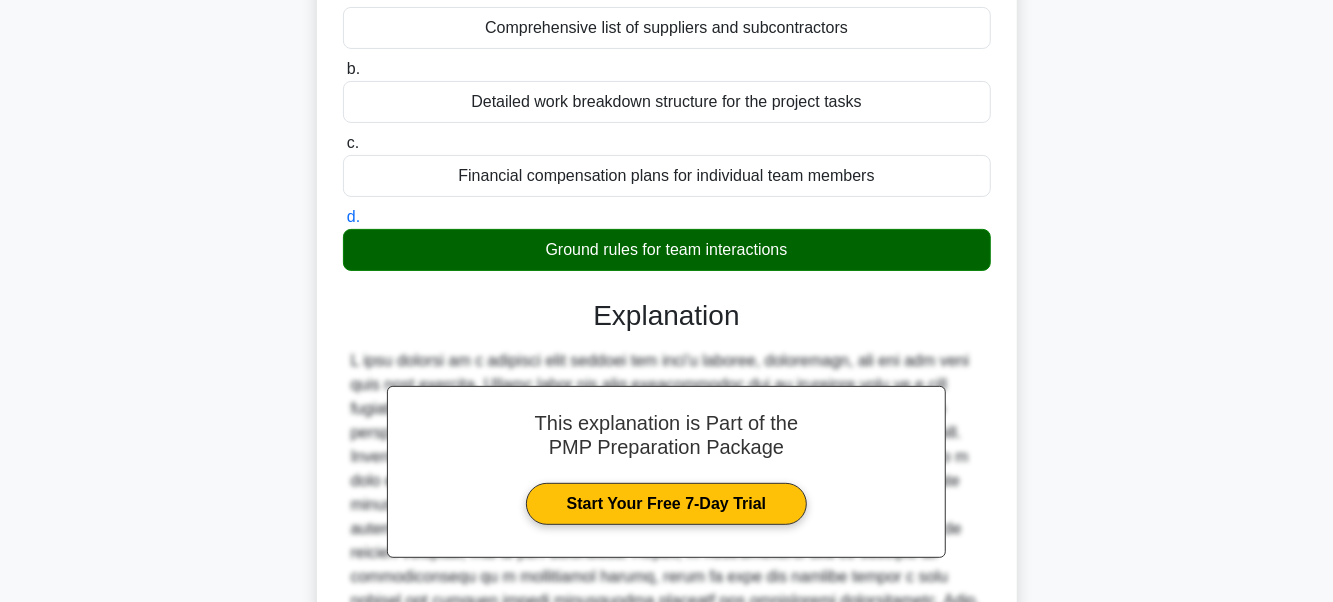 scroll, scrollTop: 478, scrollLeft: 0, axis: vertical 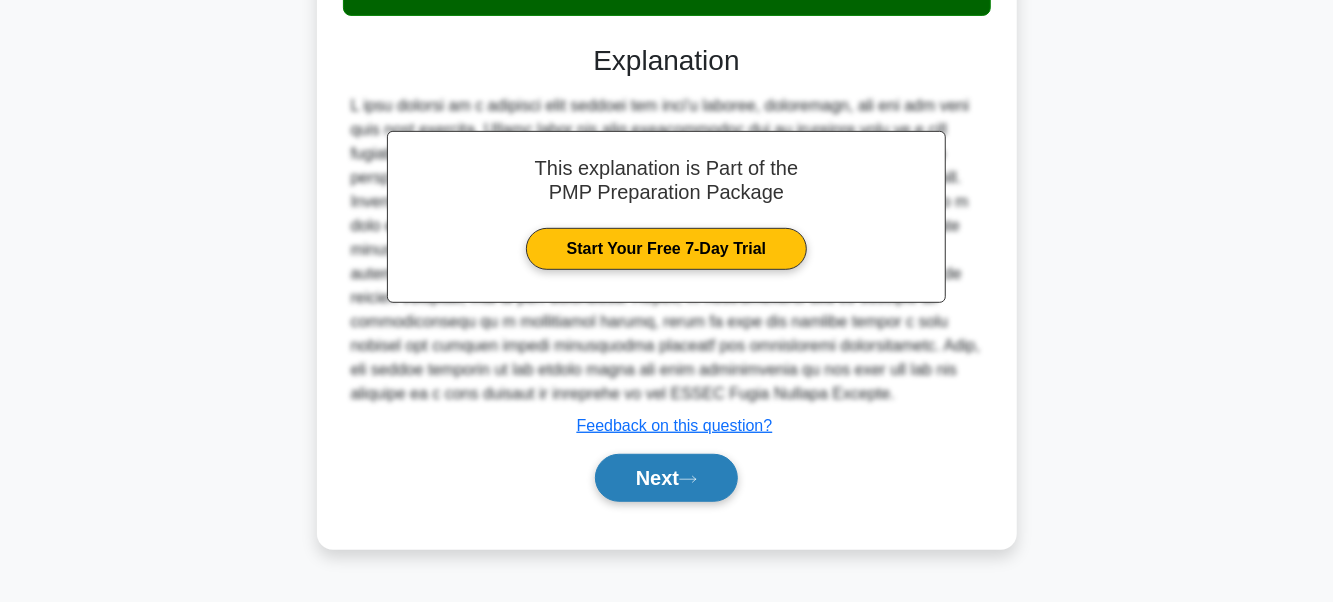 click on "Next" at bounding box center [666, 478] 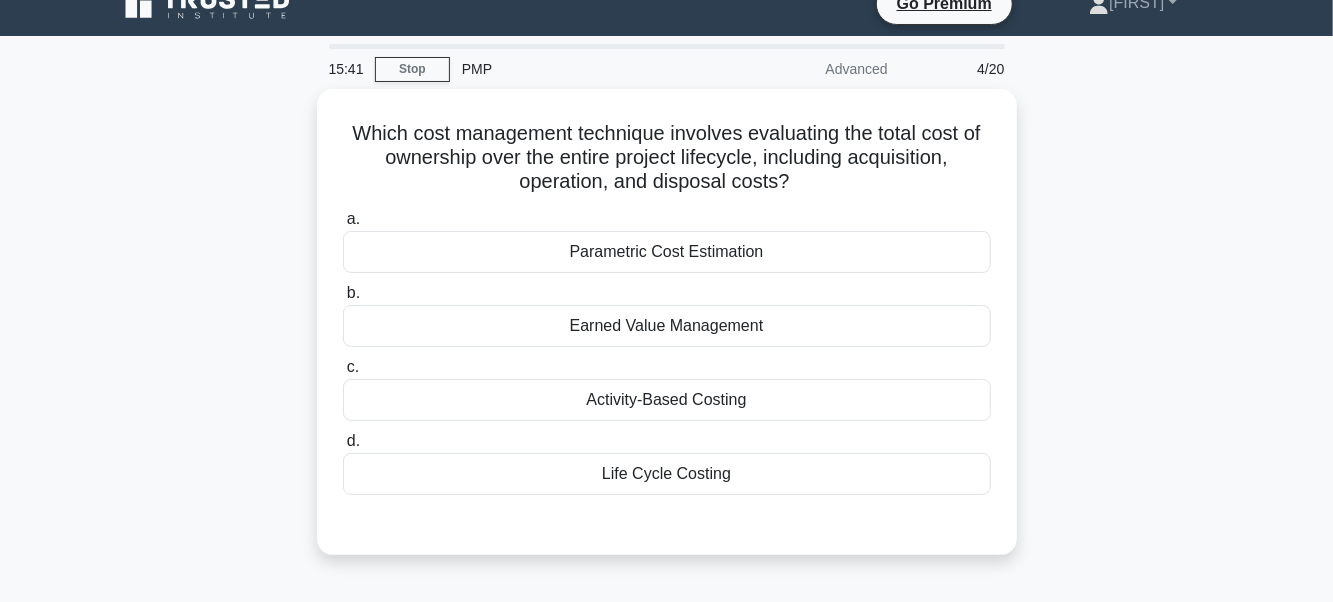 scroll, scrollTop: 0, scrollLeft: 0, axis: both 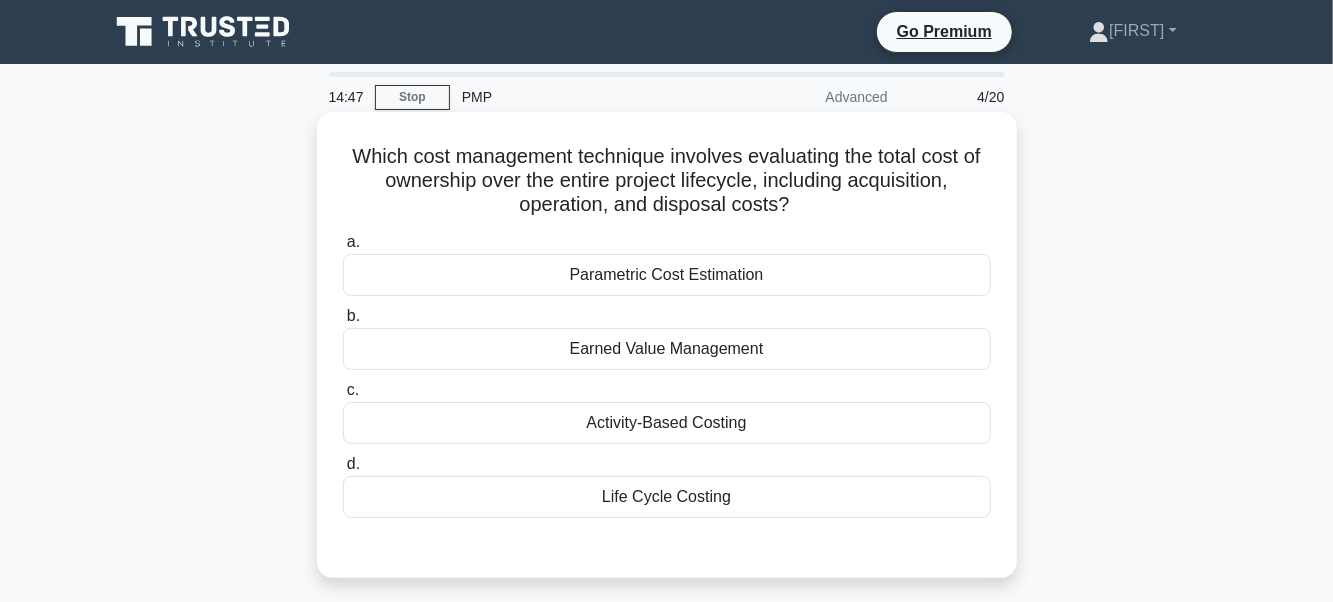 click on "Life Cycle Costing" at bounding box center [667, 497] 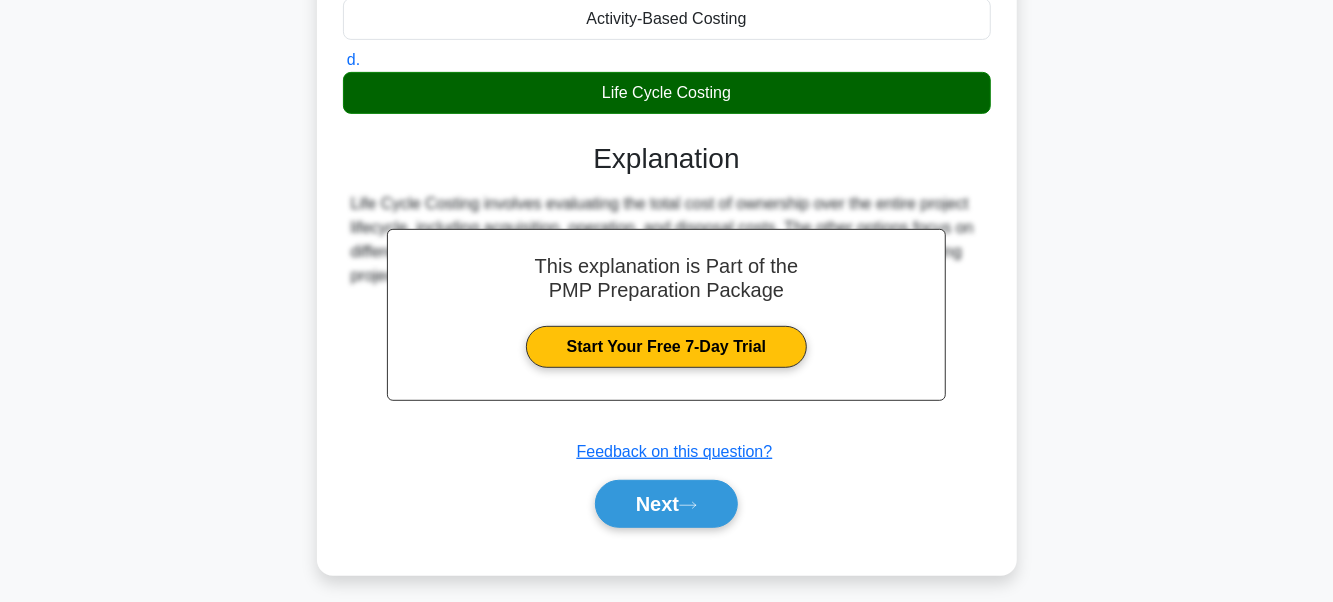 scroll, scrollTop: 478, scrollLeft: 0, axis: vertical 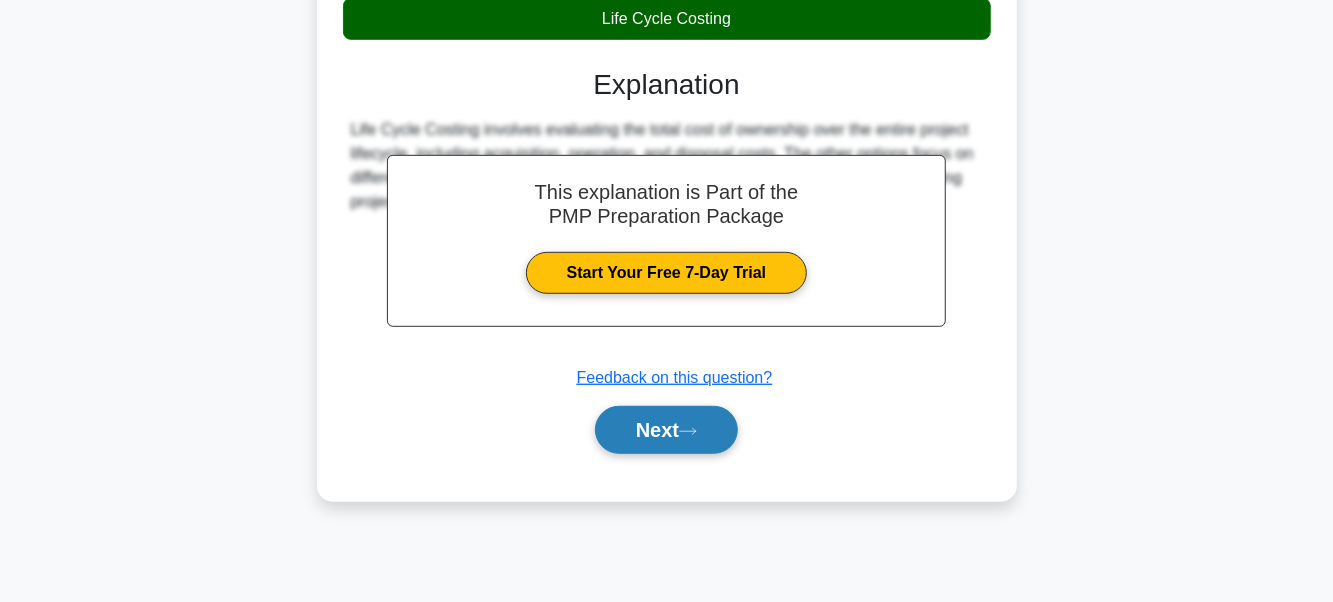 click on "Next" at bounding box center [667, 430] 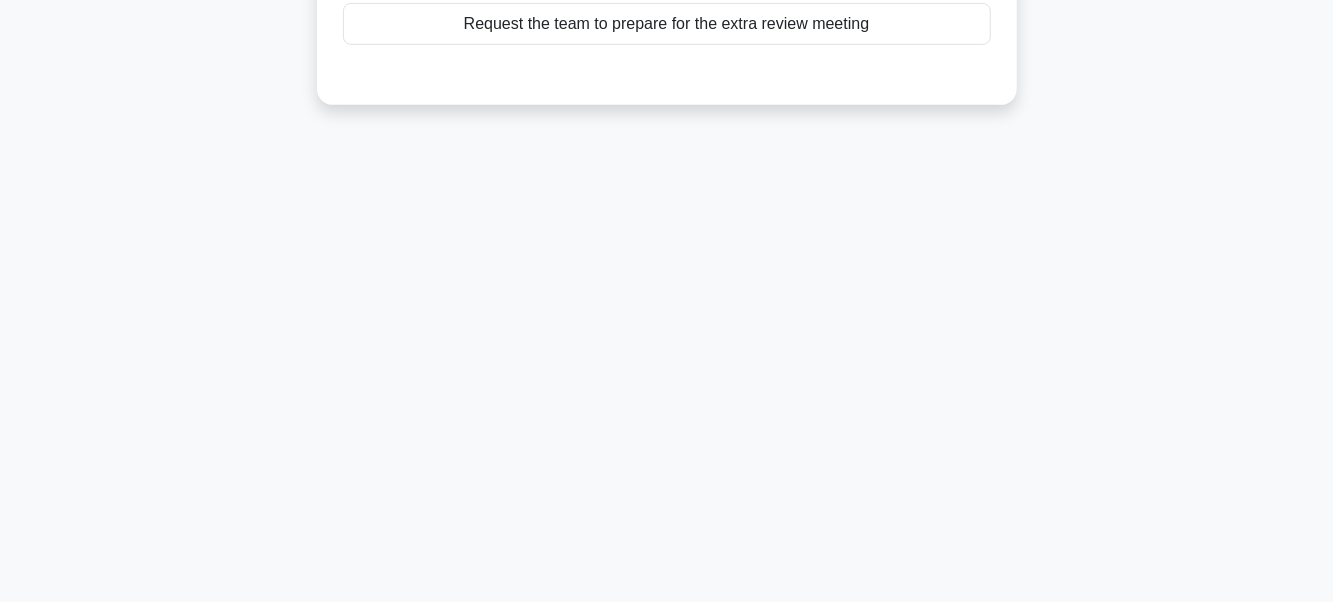 scroll, scrollTop: 0, scrollLeft: 0, axis: both 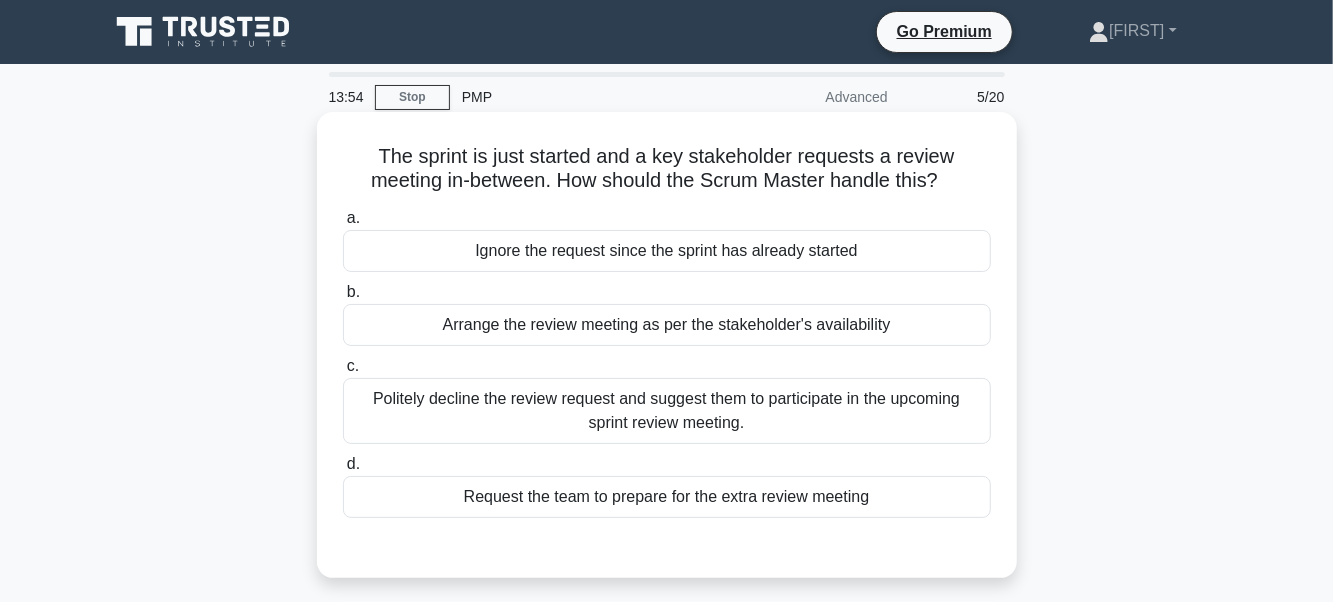 click on "Arrange the review meeting as per the stakeholder's availability" at bounding box center [667, 325] 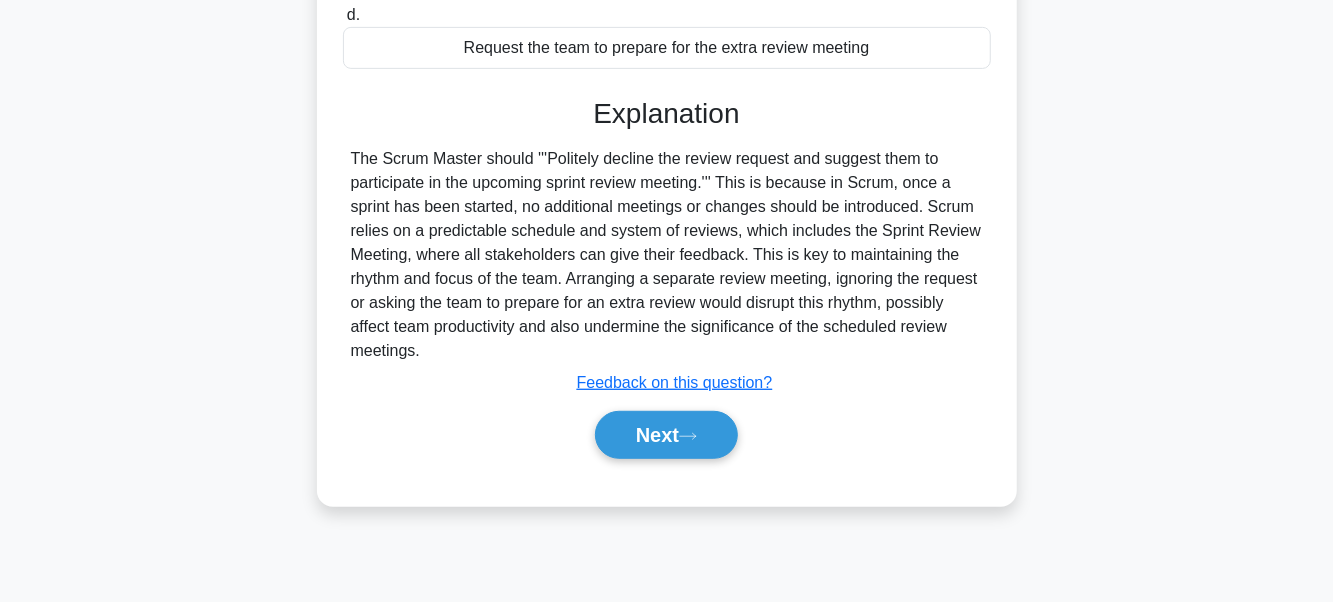 scroll, scrollTop: 478, scrollLeft: 0, axis: vertical 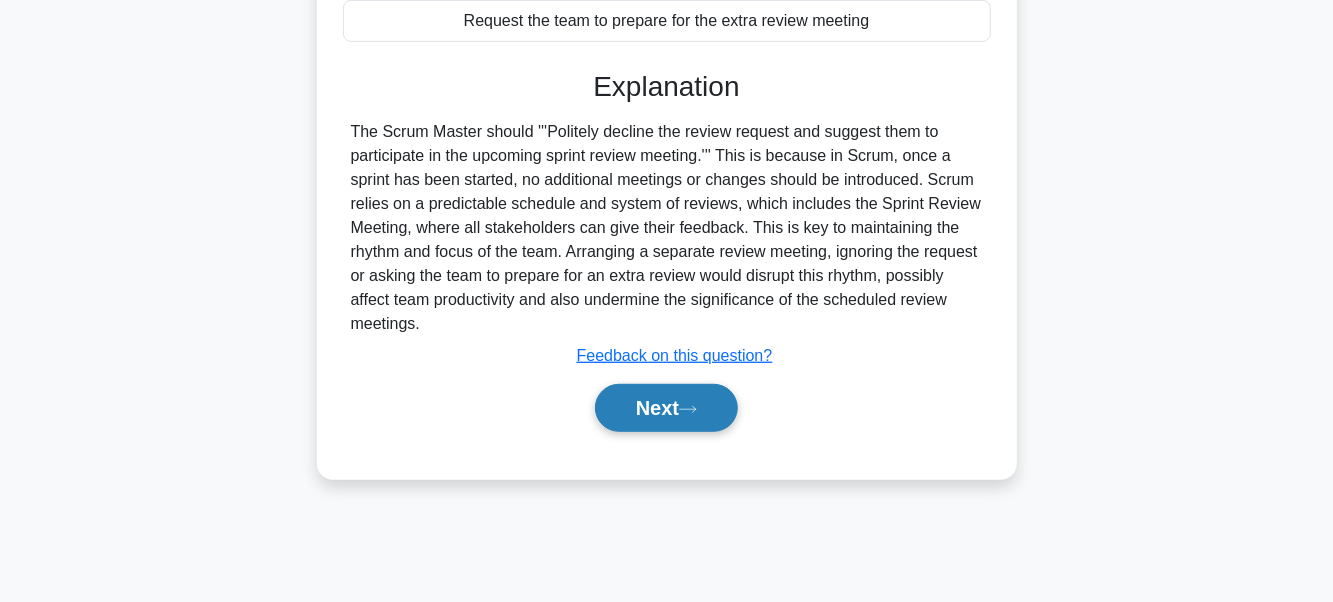 click on "Next" at bounding box center (666, 408) 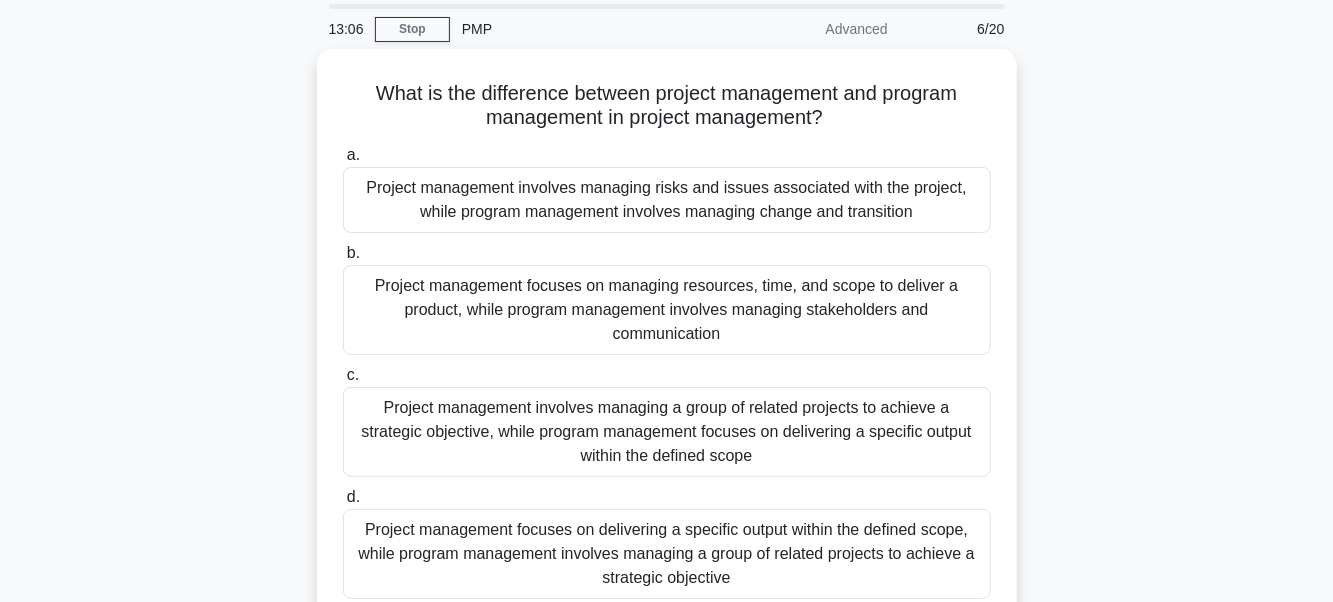 scroll, scrollTop: 100, scrollLeft: 0, axis: vertical 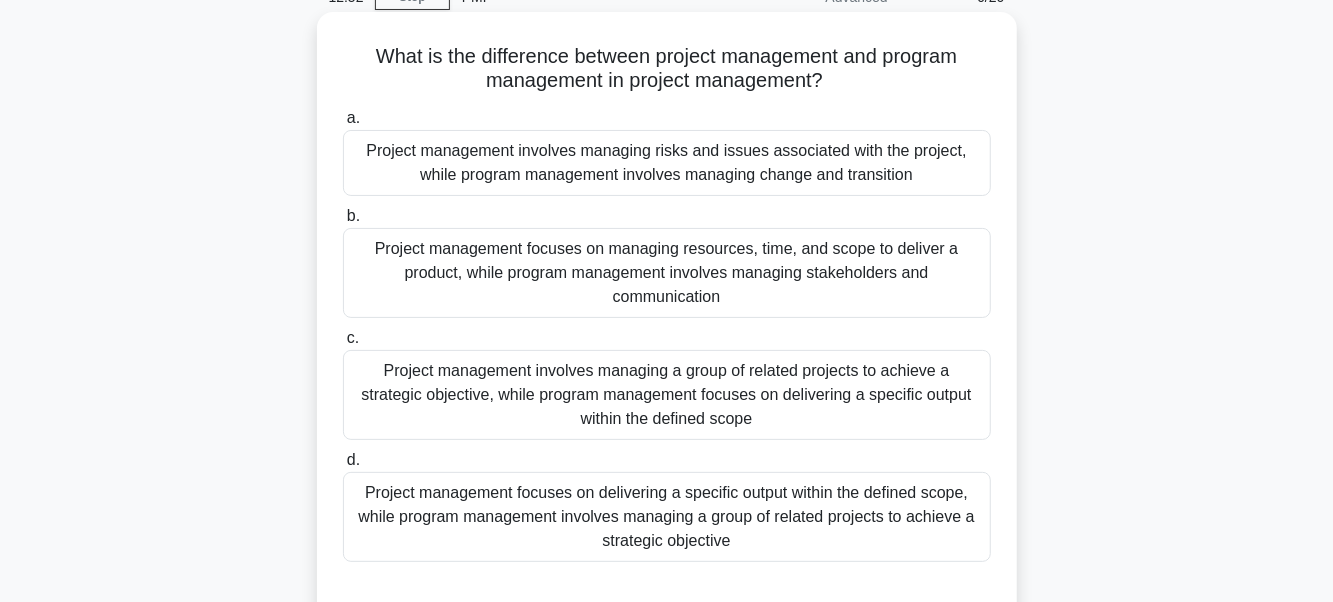 click on "Project management focuses on delivering a specific output within the defined scope, while program management involves managing a group of related projects to achieve a strategic objective" at bounding box center [667, 517] 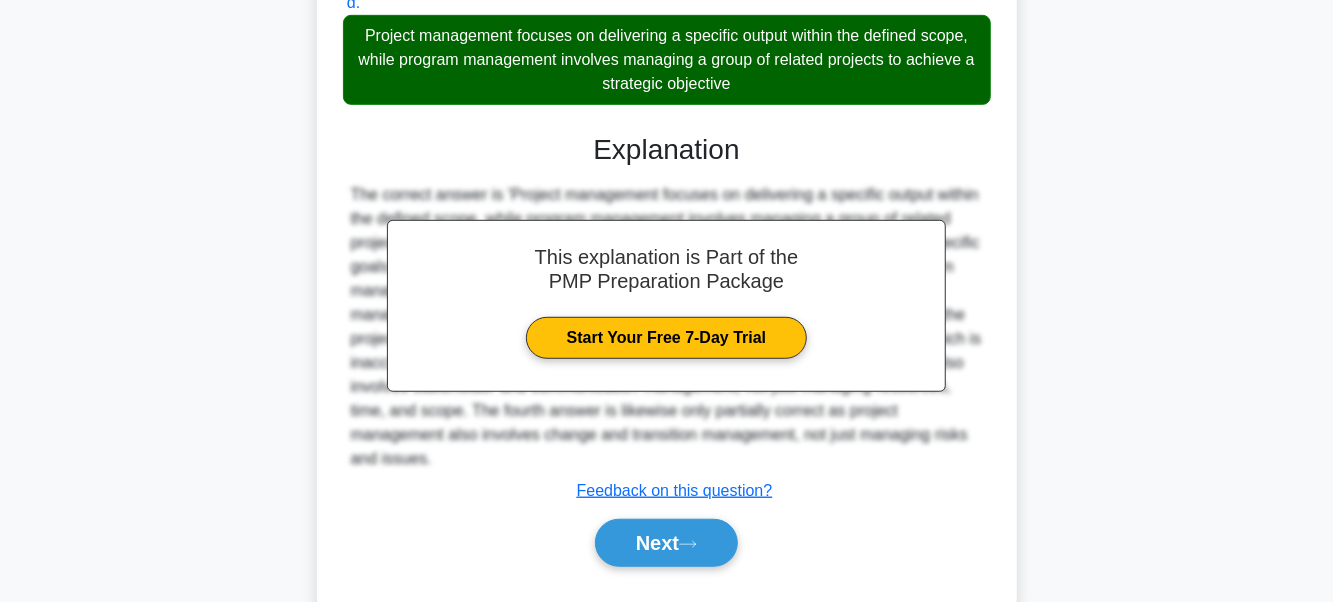 scroll, scrollTop: 604, scrollLeft: 0, axis: vertical 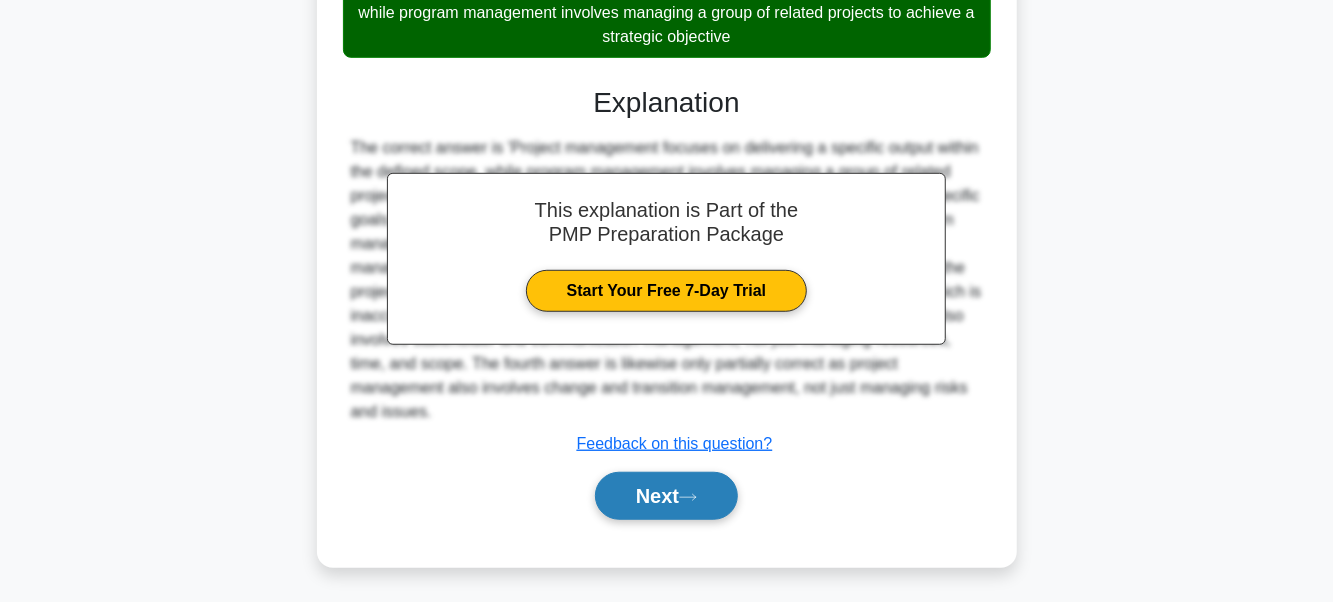click on "Next" at bounding box center (666, 496) 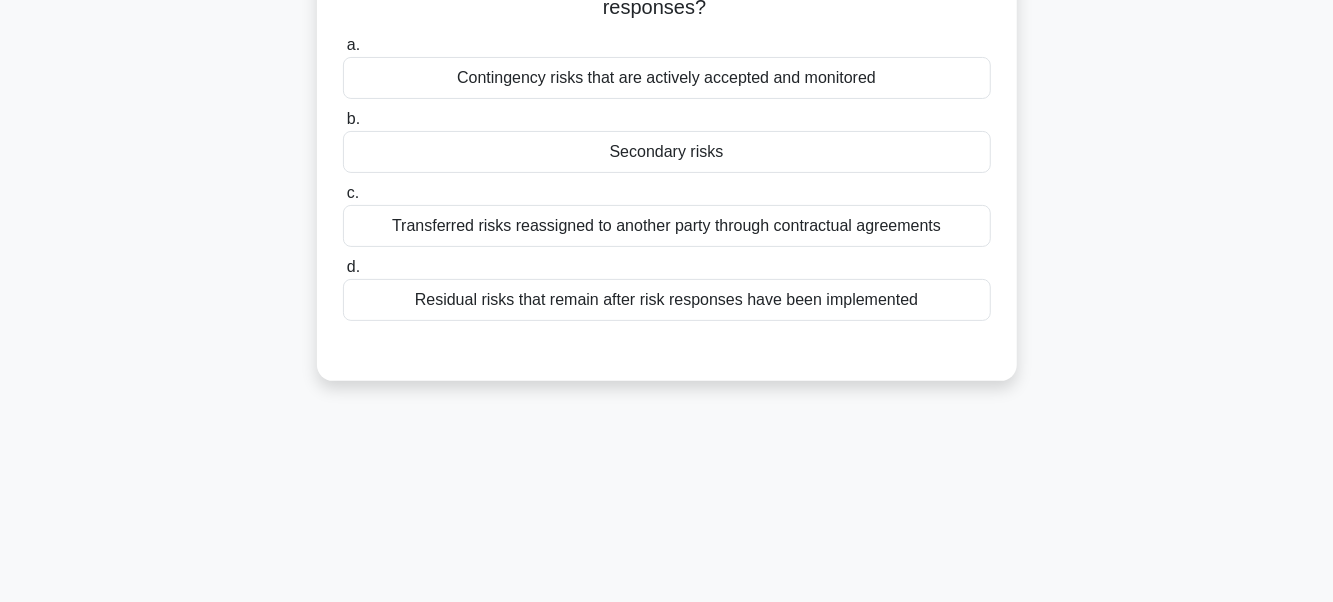 scroll, scrollTop: 0, scrollLeft: 0, axis: both 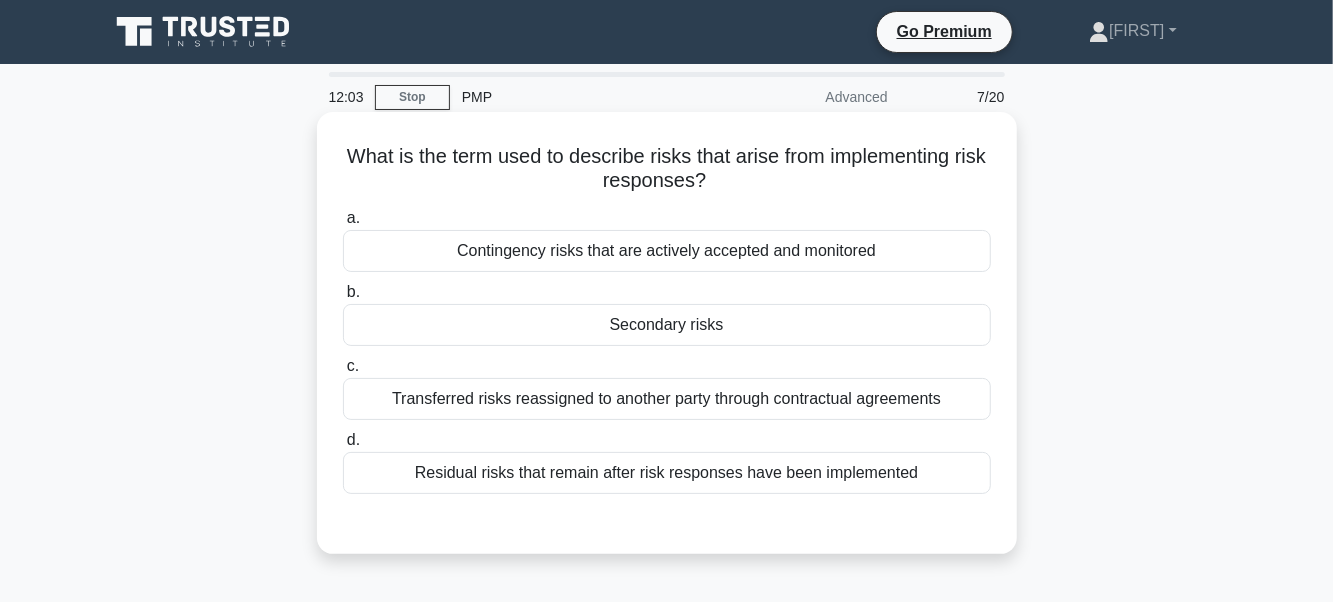 click on "Contingency risks that are actively accepted and monitored" at bounding box center (667, 251) 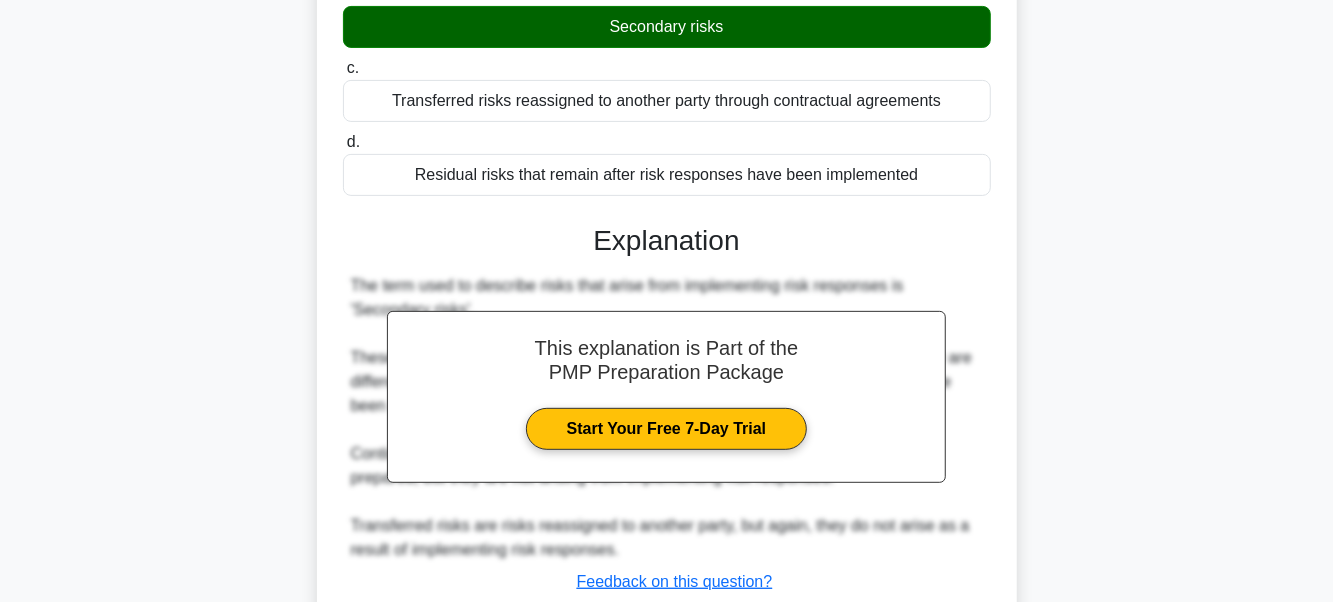 scroll, scrollTop: 478, scrollLeft: 0, axis: vertical 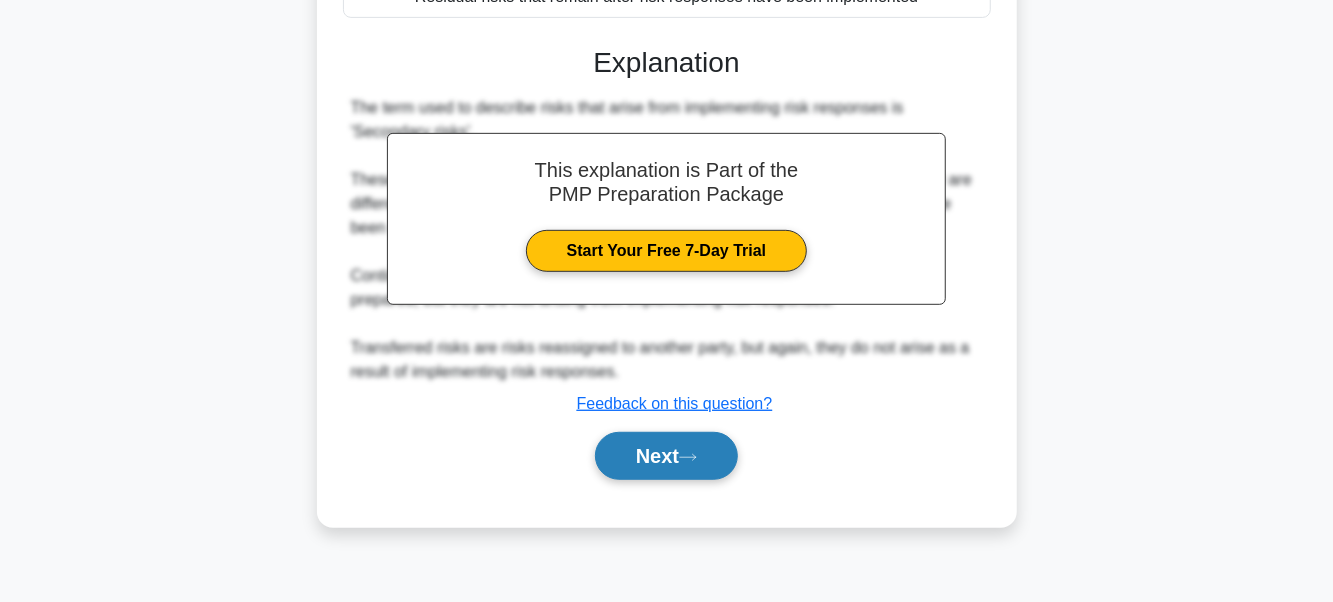 click on "Next" at bounding box center [666, 456] 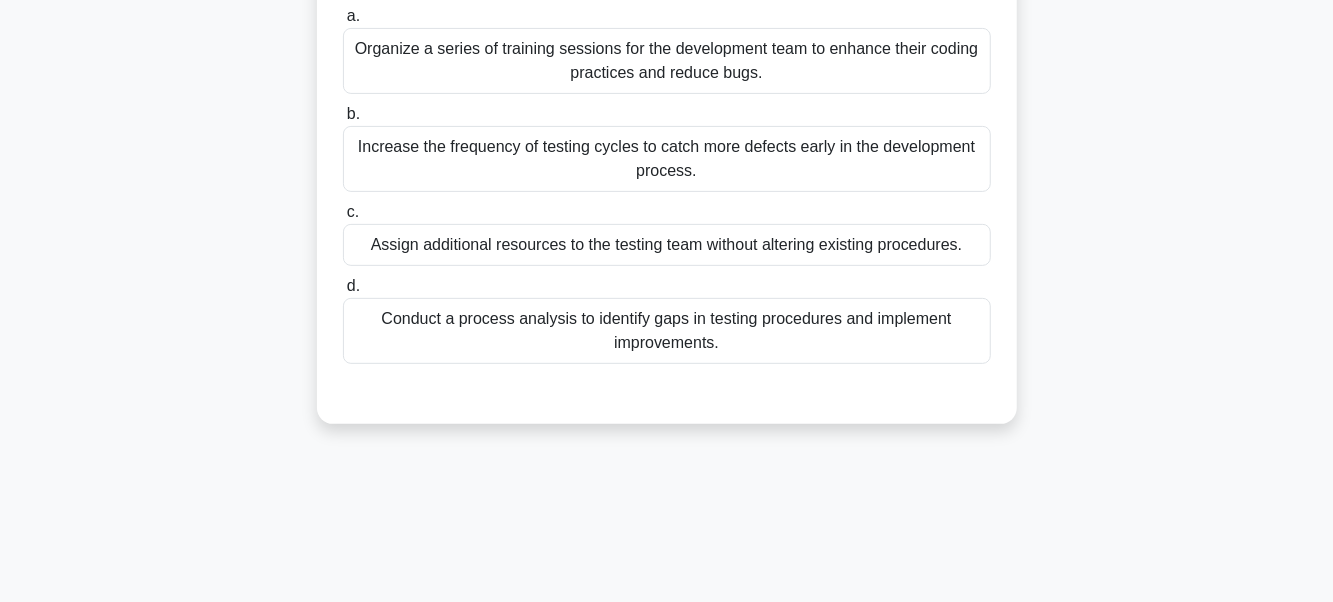 scroll, scrollTop: 300, scrollLeft: 0, axis: vertical 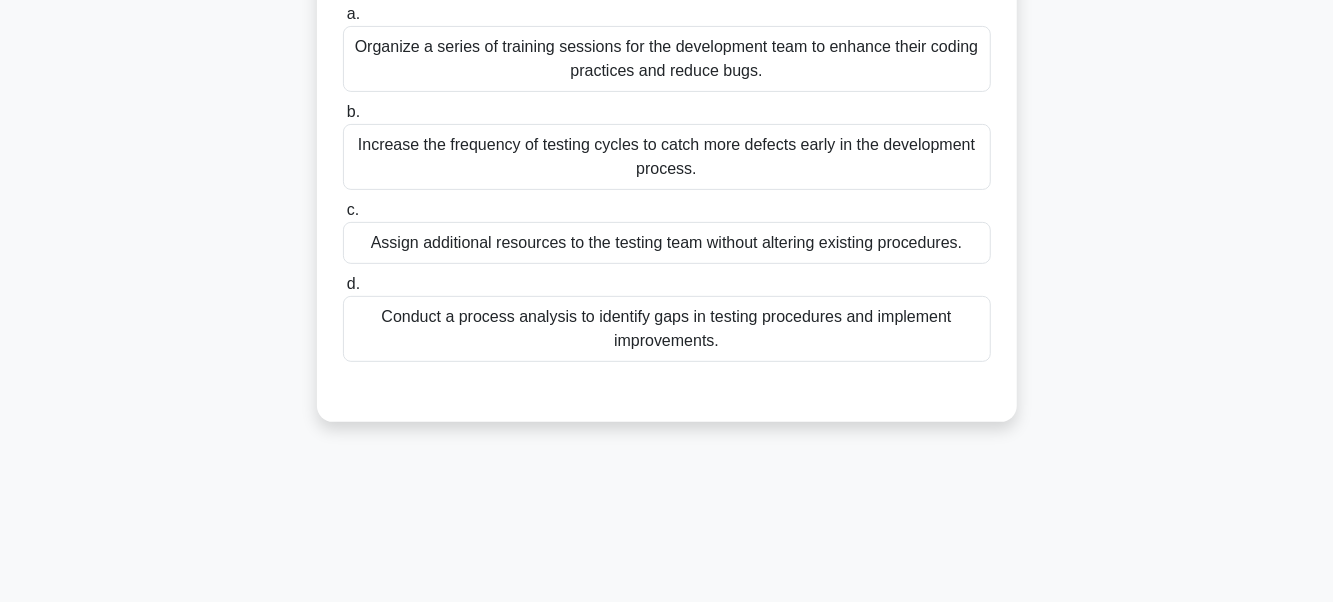 click on "Conduct a process analysis to identify gaps in testing procedures and implement improvements." at bounding box center [667, 329] 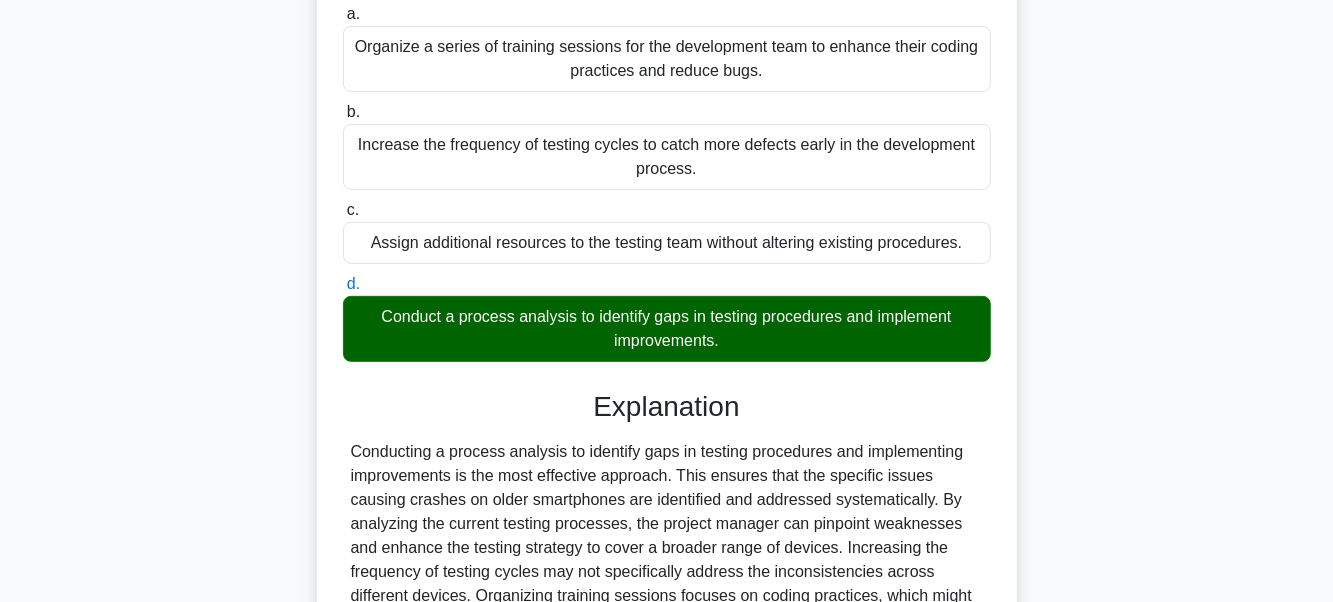 scroll, scrollTop: 533, scrollLeft: 0, axis: vertical 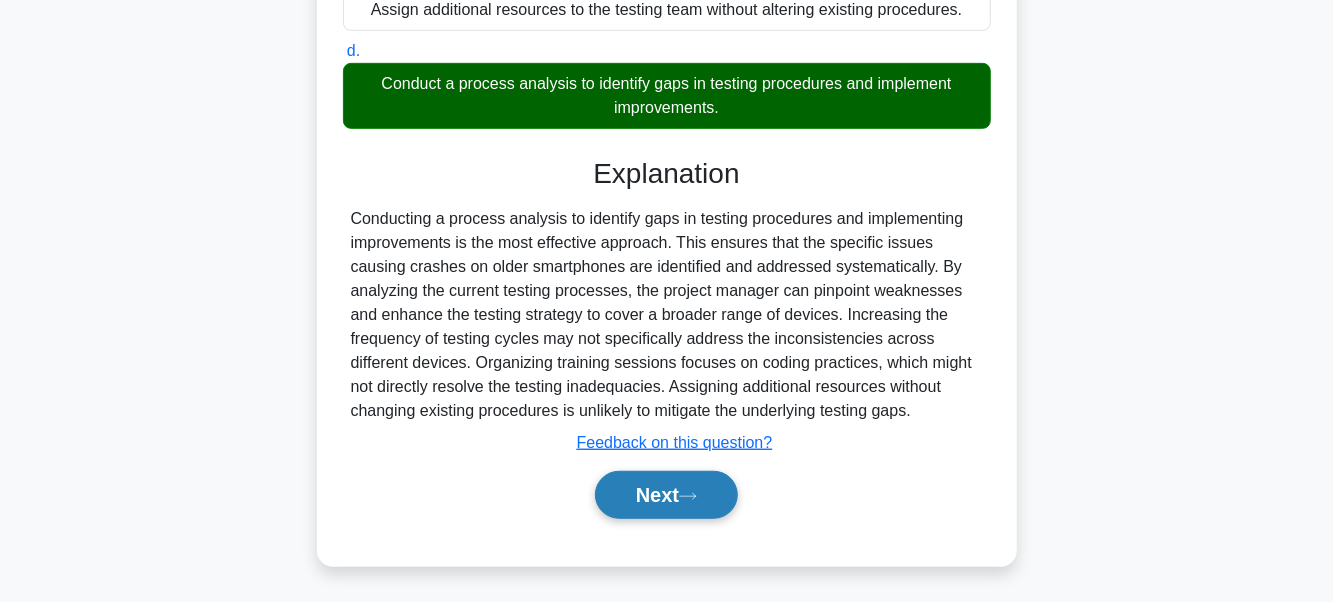 click on "Next" at bounding box center (666, 495) 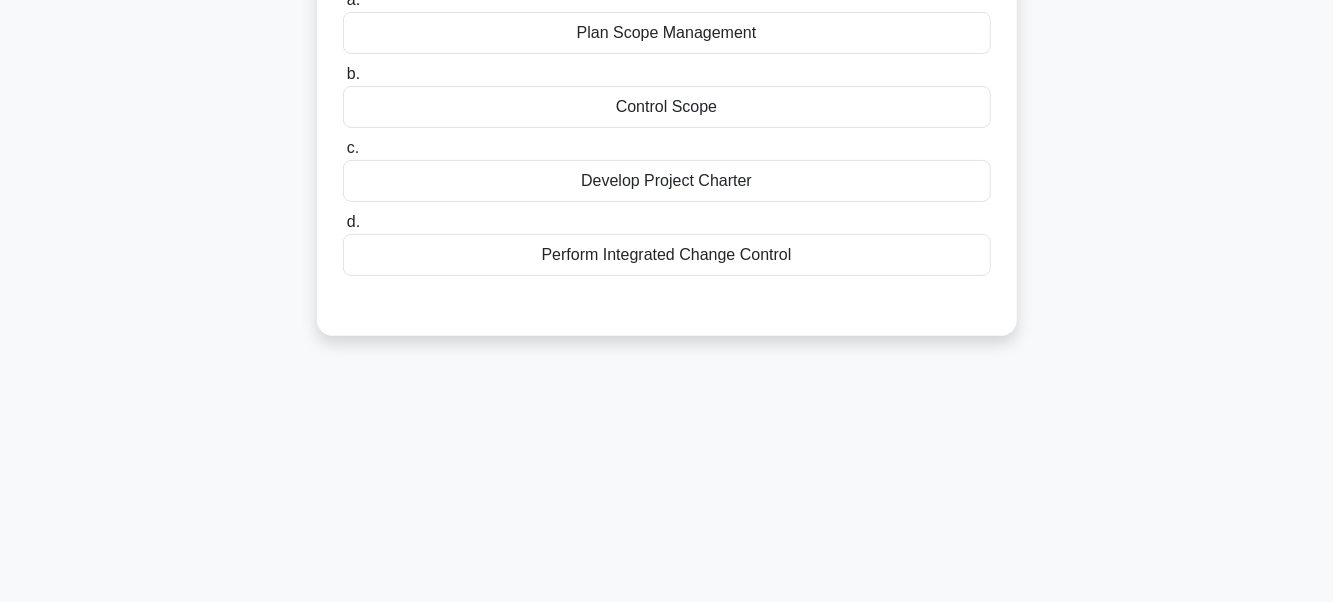 scroll, scrollTop: 0, scrollLeft: 0, axis: both 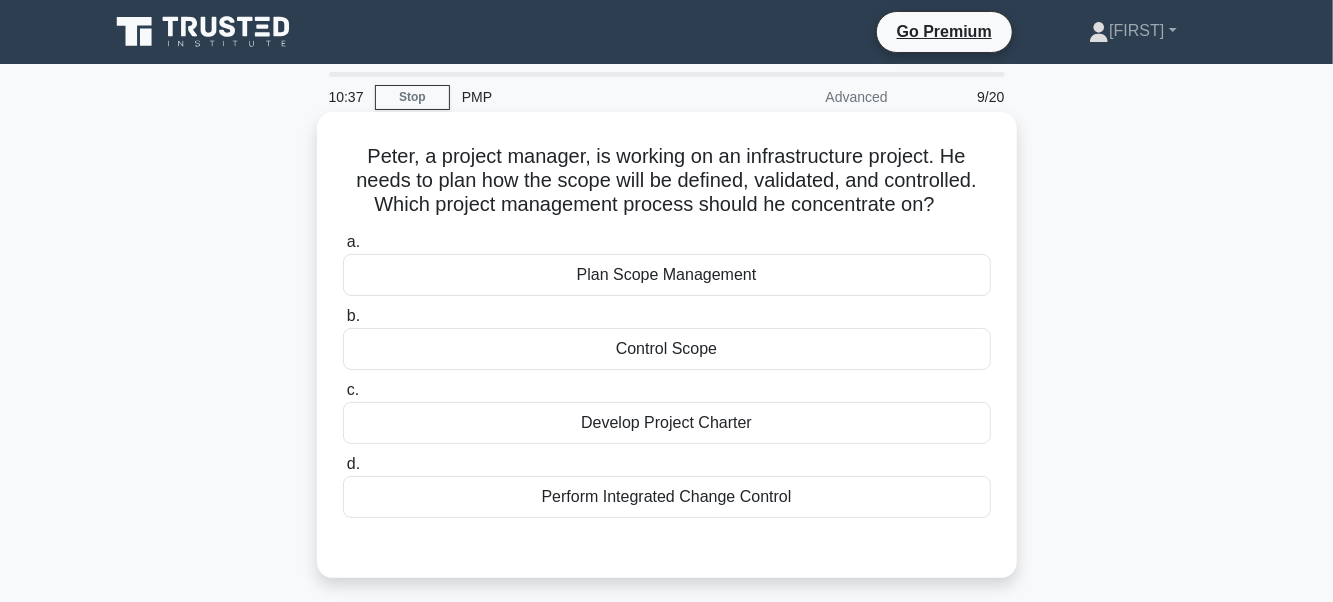 click on "Plan Scope Management" at bounding box center [667, 275] 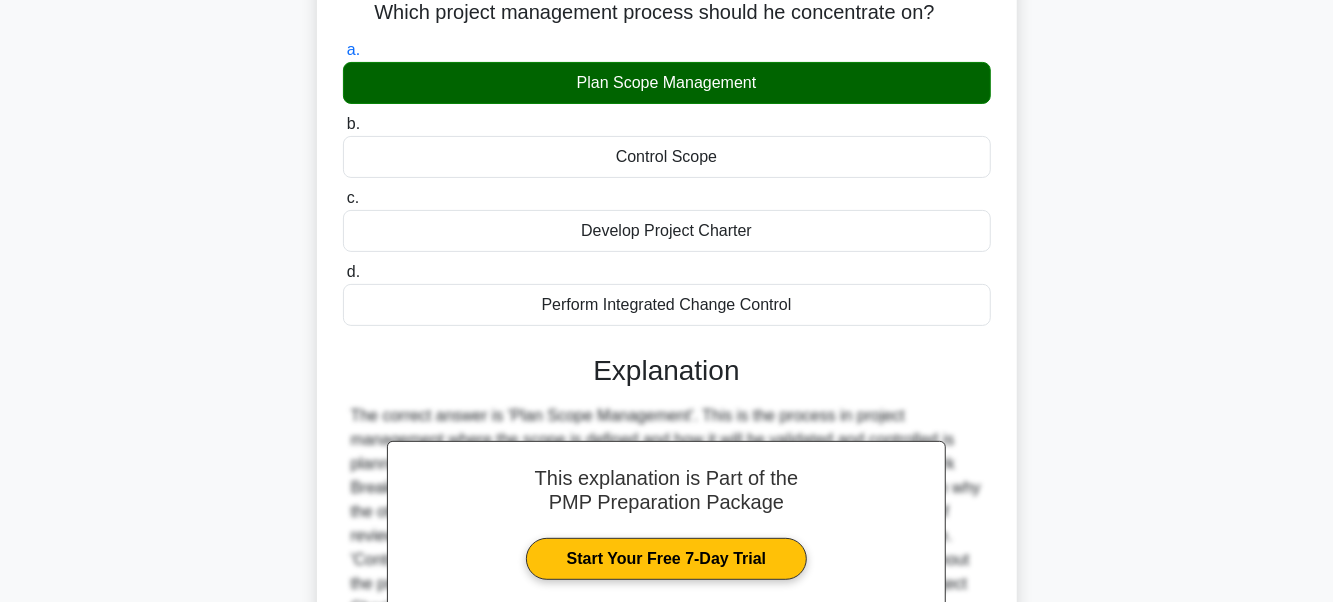 scroll, scrollTop: 400, scrollLeft: 0, axis: vertical 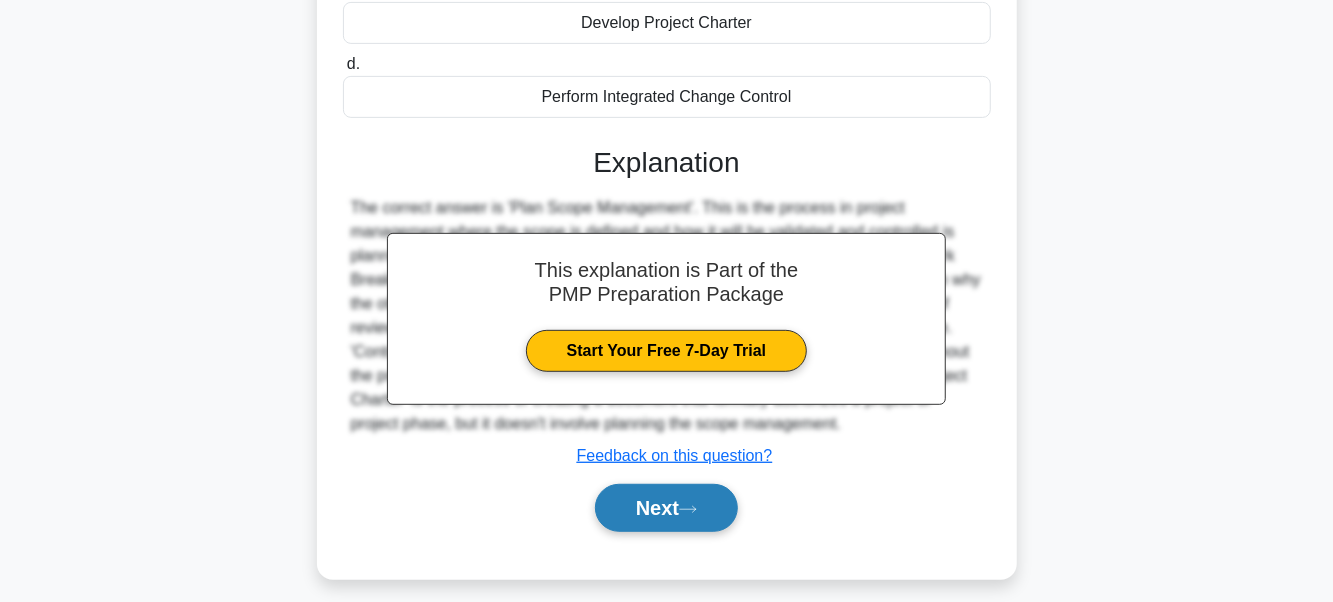 click on "Next" at bounding box center [666, 508] 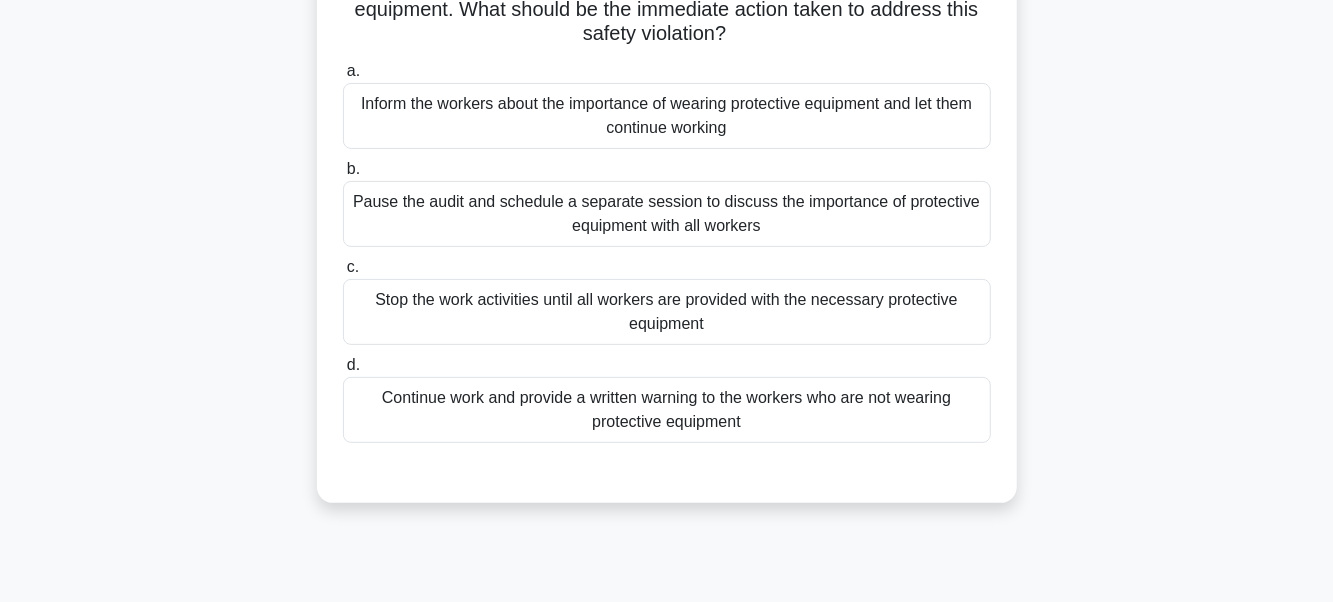 scroll, scrollTop: 100, scrollLeft: 0, axis: vertical 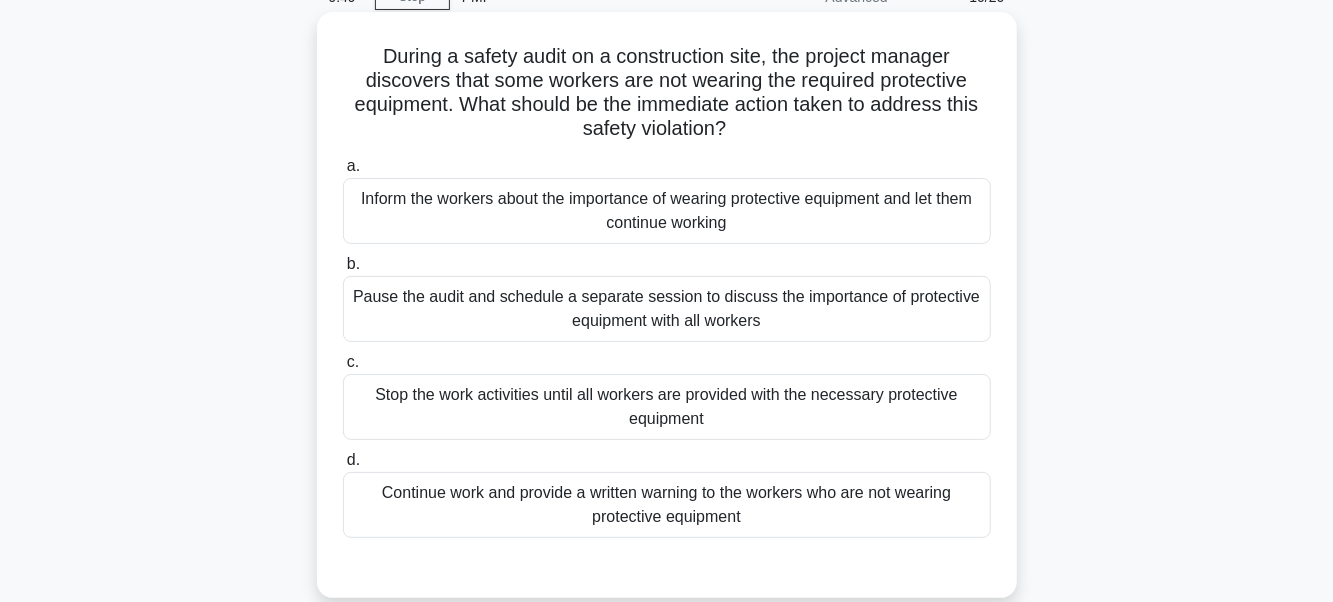 click on "Stop the work activities until all workers are provided with the necessary protective equipment" at bounding box center (667, 407) 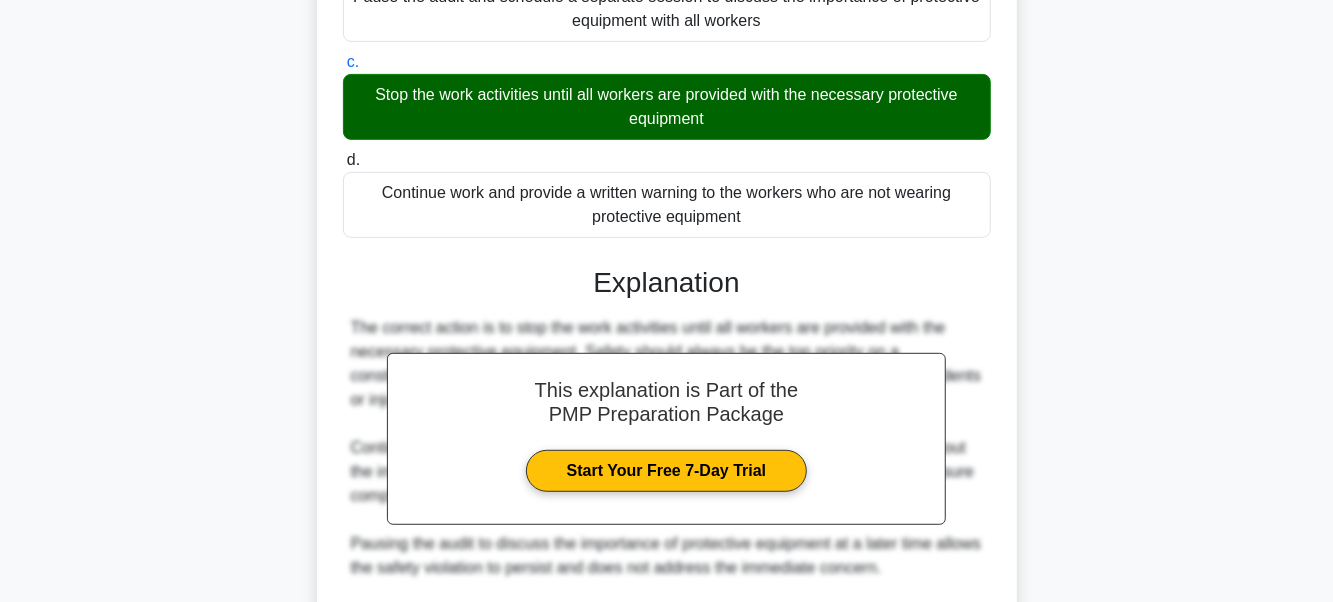 scroll, scrollTop: 653, scrollLeft: 0, axis: vertical 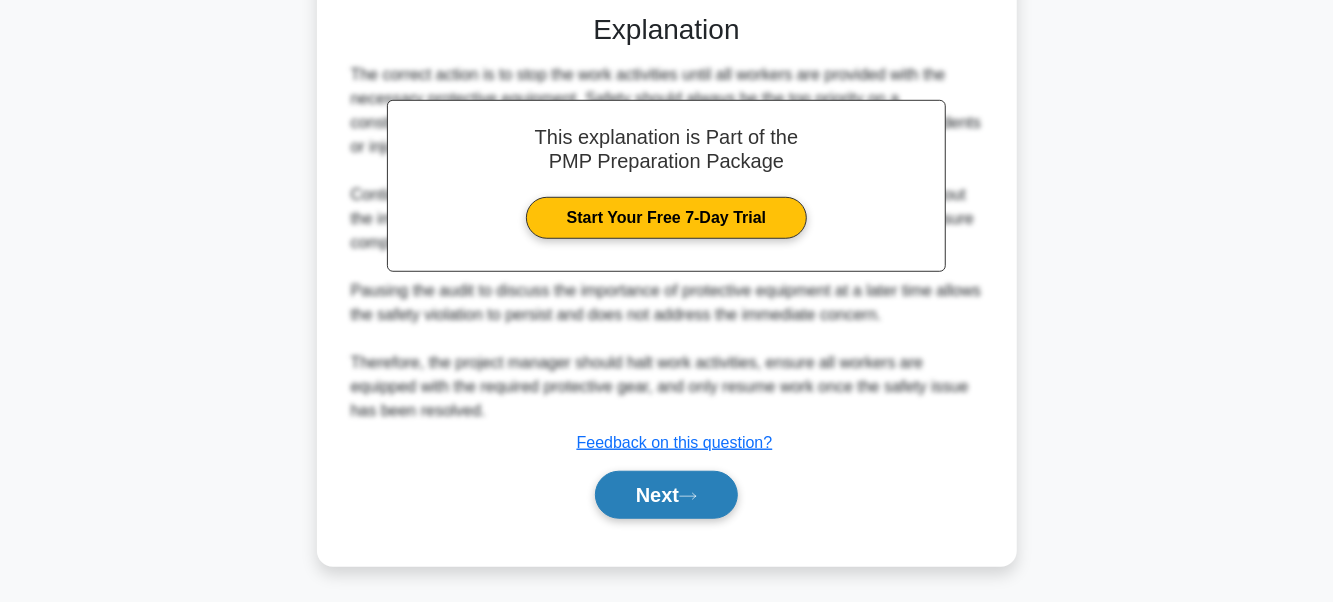 click on "Next" at bounding box center [666, 495] 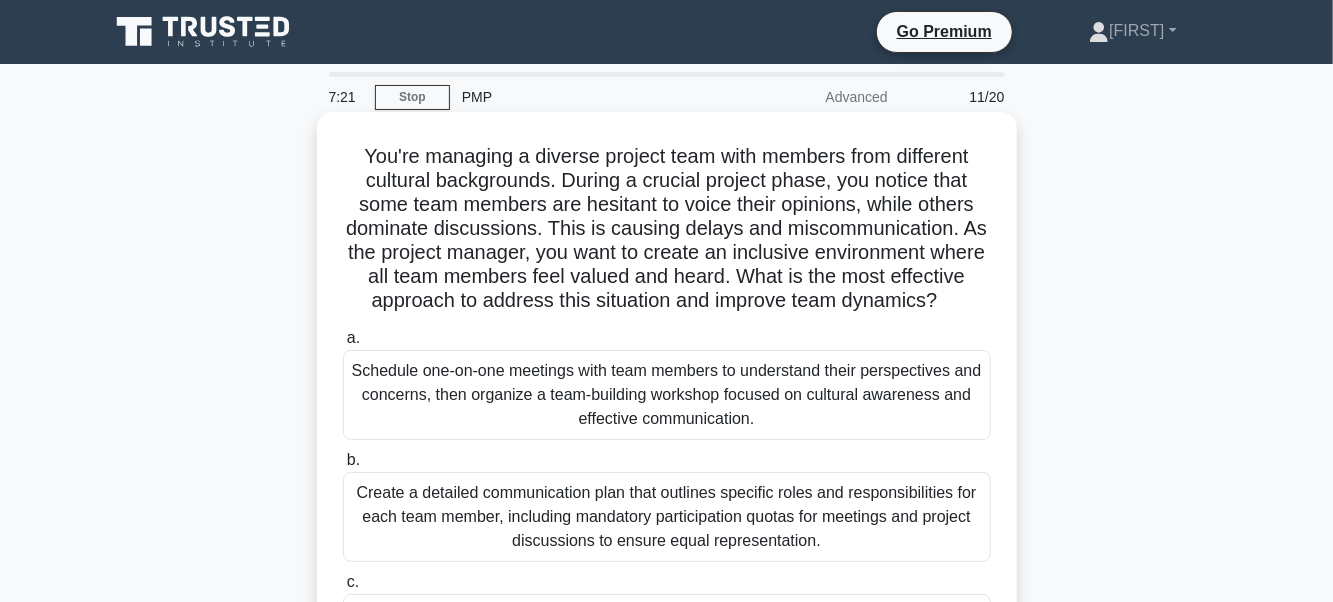 scroll, scrollTop: 100, scrollLeft: 0, axis: vertical 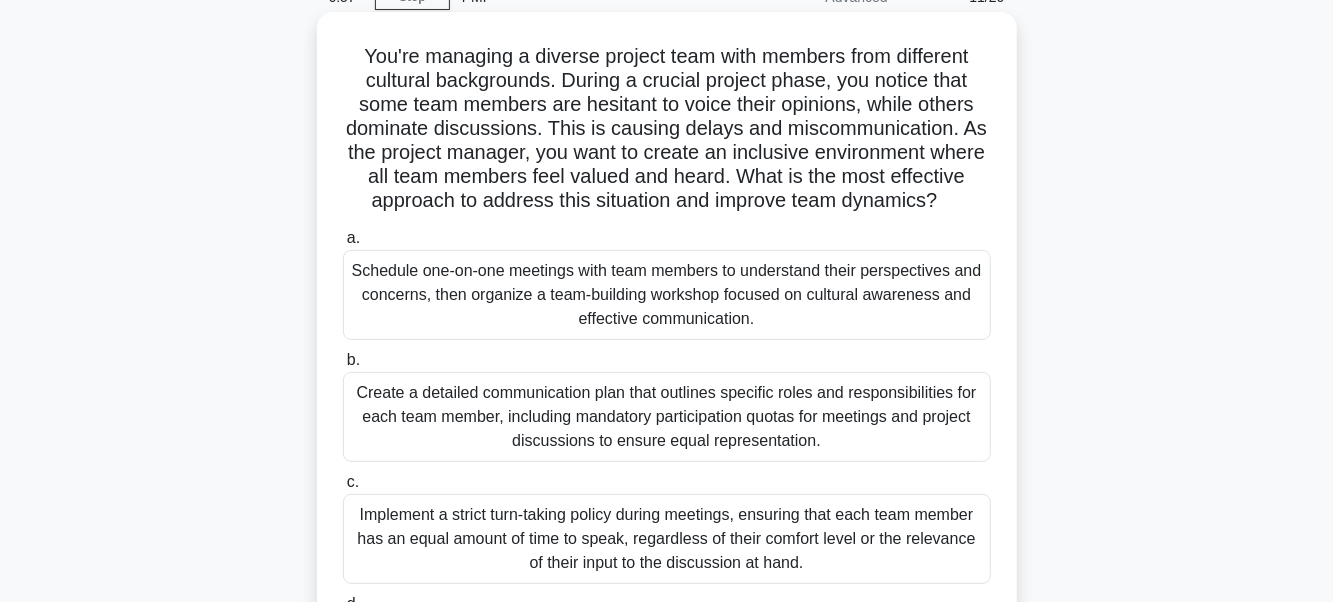 click on "Create a detailed communication plan that outlines specific roles and responsibilities for each team member, including mandatory participation quotas for meetings and project discussions to ensure equal representation." at bounding box center (667, 417) 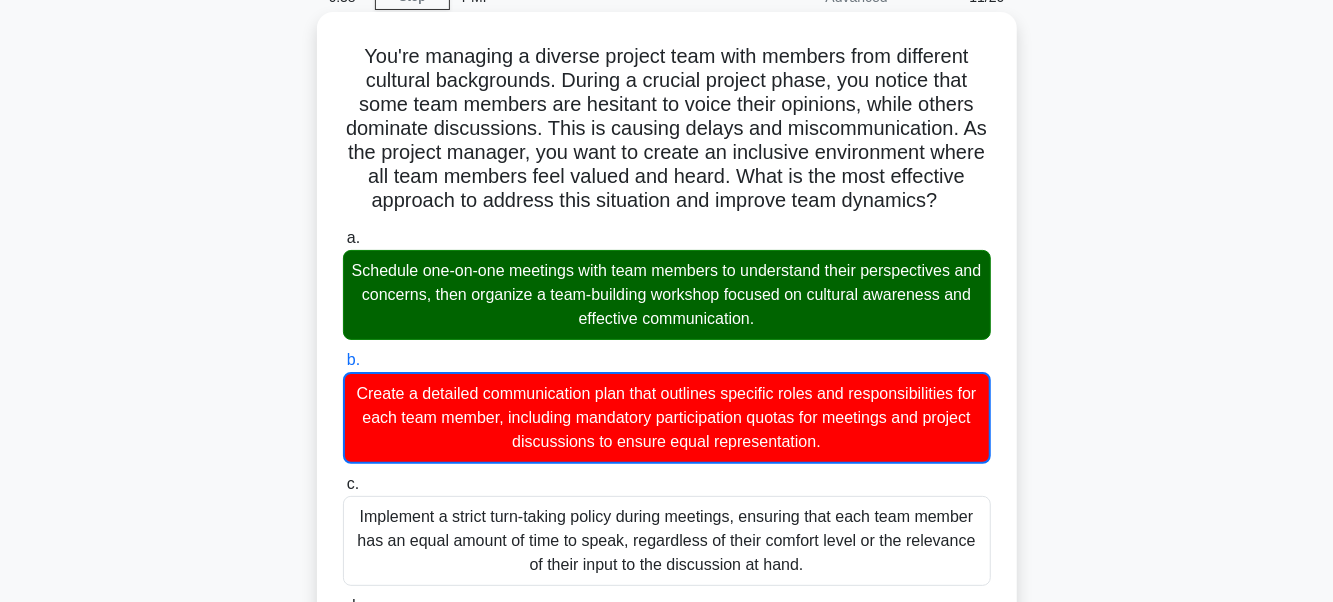 click on "Create a detailed communication plan that outlines specific roles and responsibilities for each team member, including mandatory participation quotas for meetings and project discussions to ensure equal representation." at bounding box center [667, 418] 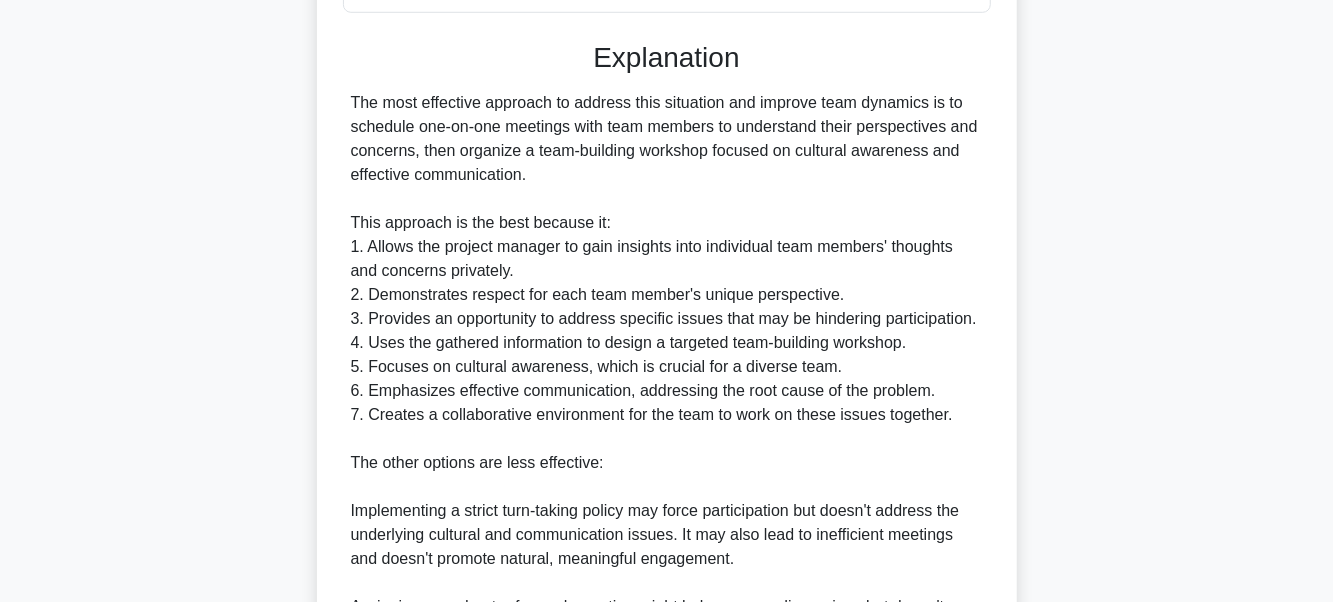 scroll, scrollTop: 1182, scrollLeft: 0, axis: vertical 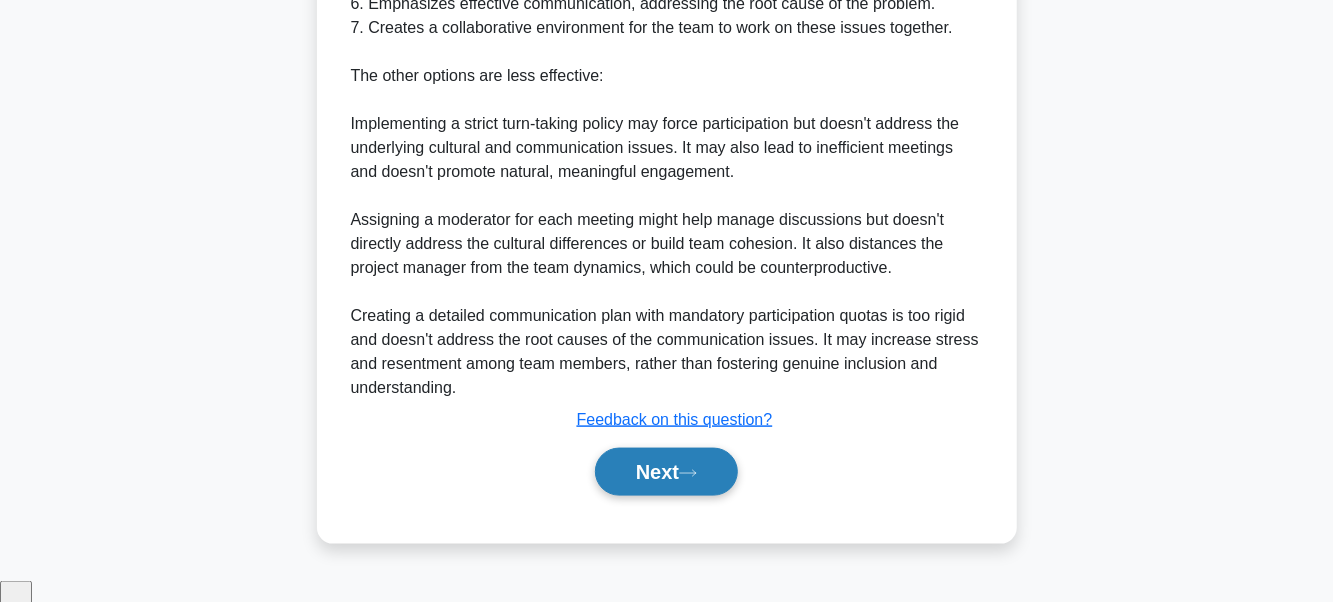 click 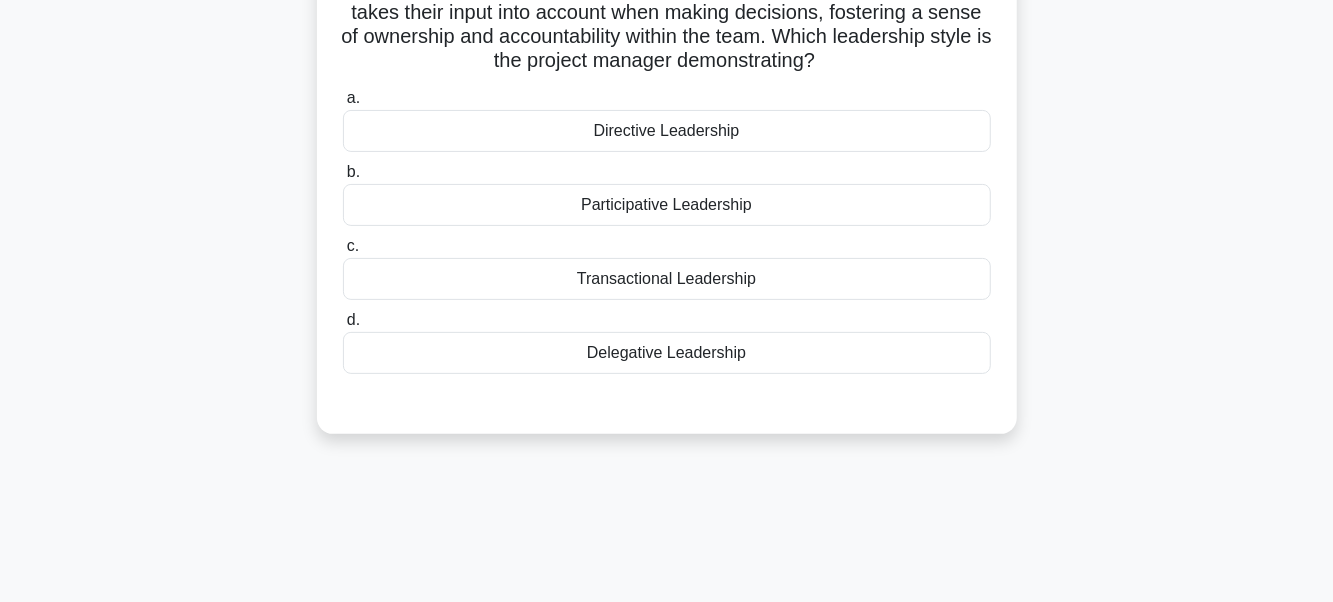 scroll, scrollTop: 0, scrollLeft: 0, axis: both 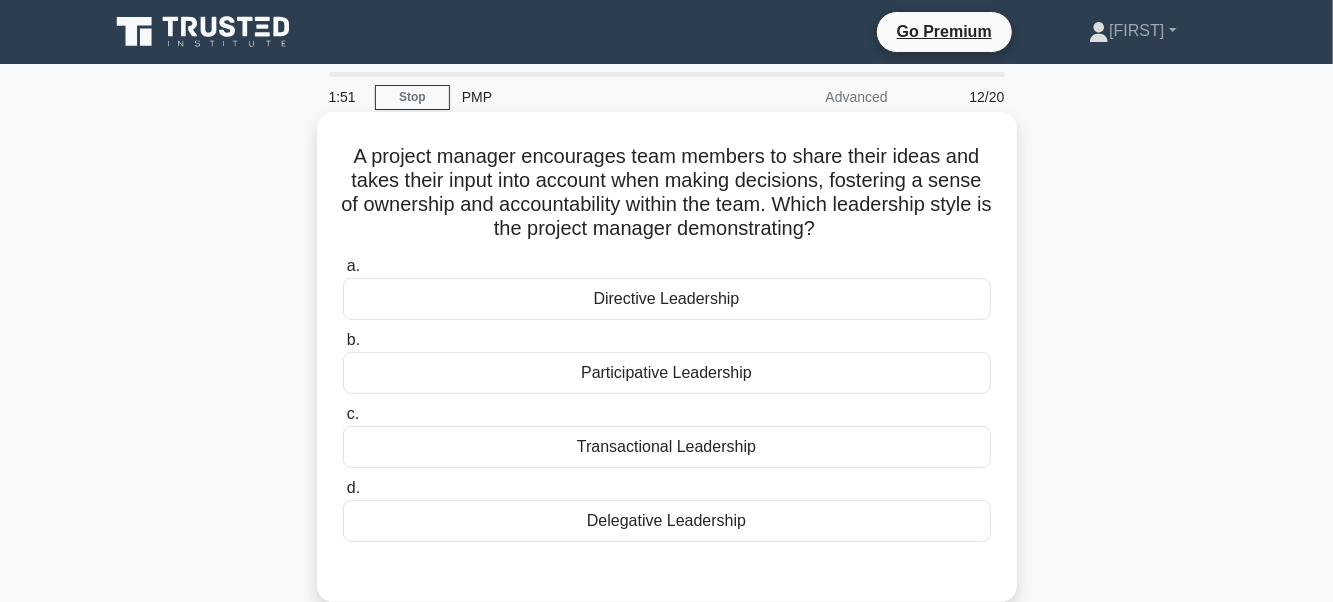click on "Delegative Leadership" at bounding box center (667, 521) 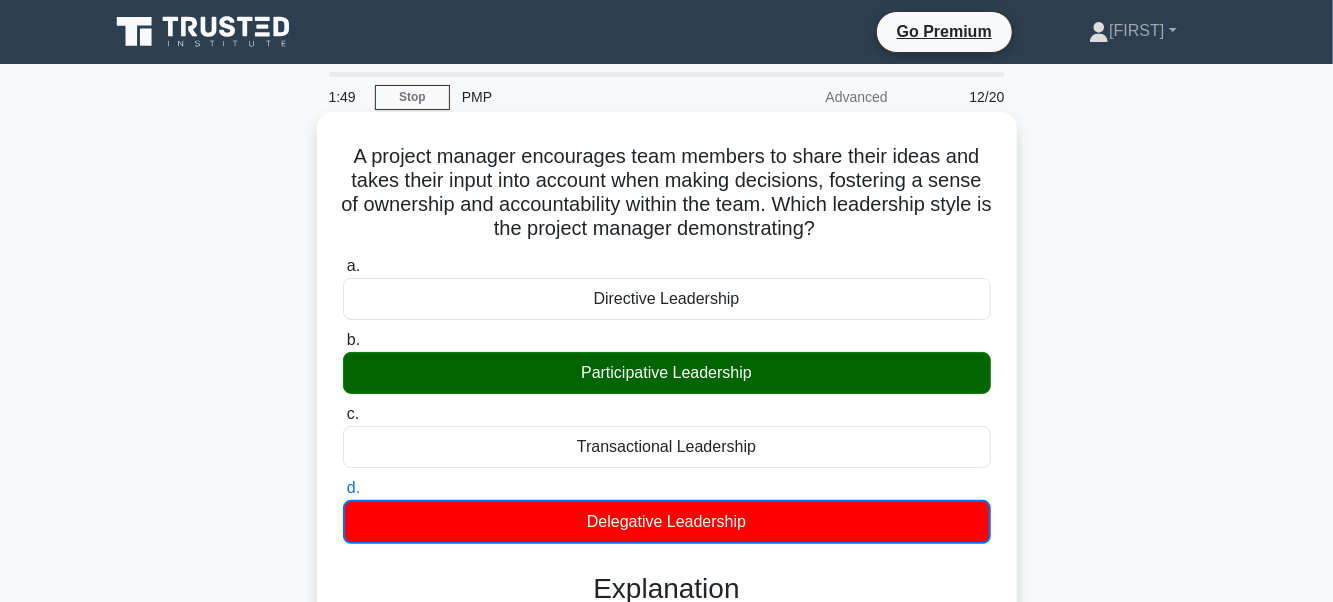 scroll, scrollTop: 478, scrollLeft: 0, axis: vertical 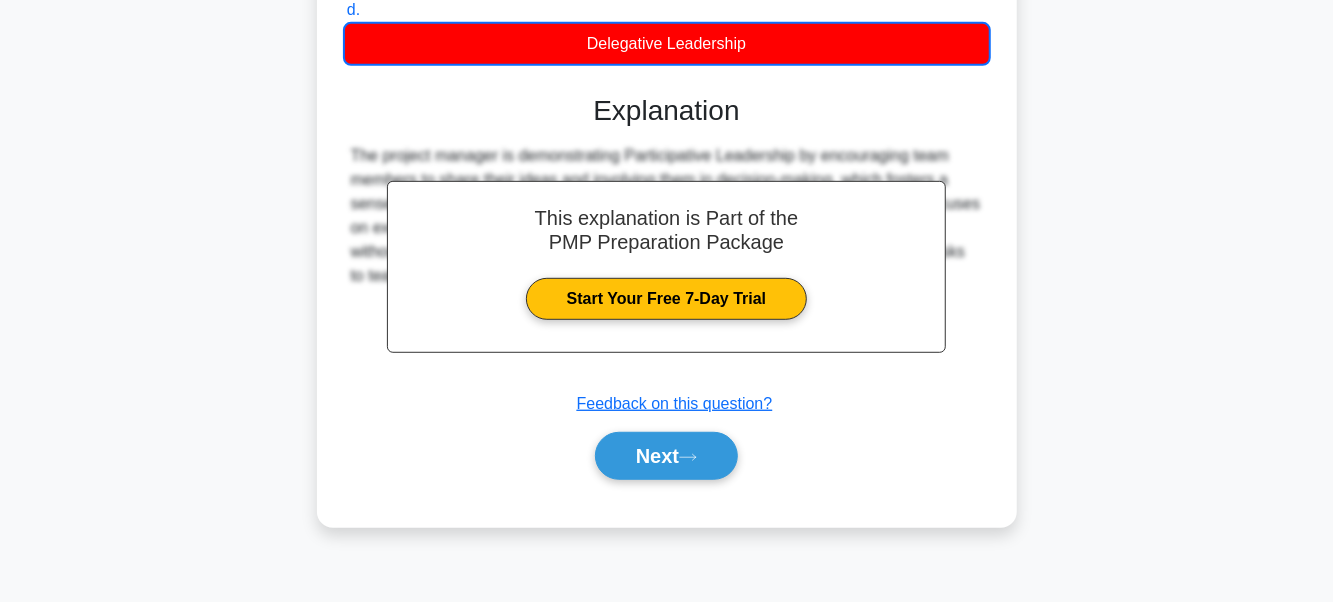 click on "a.
Directive Leadership
b.
Participative Leadership
c. d." at bounding box center [667, 138] 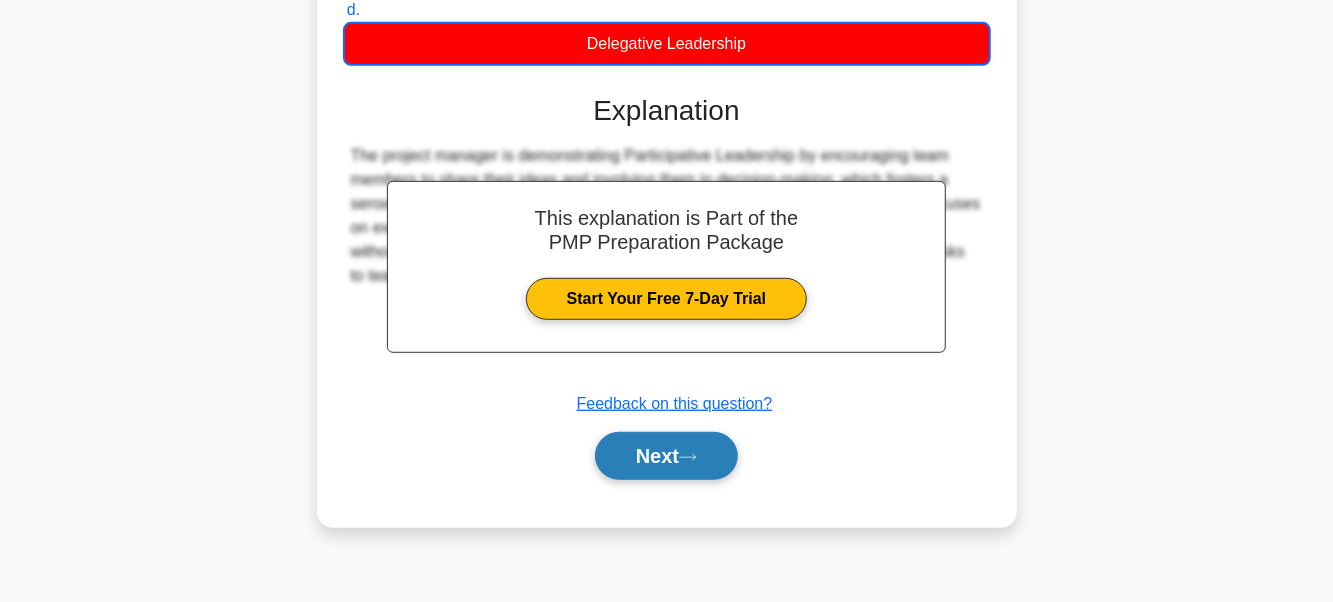 click on "Next" at bounding box center (666, 456) 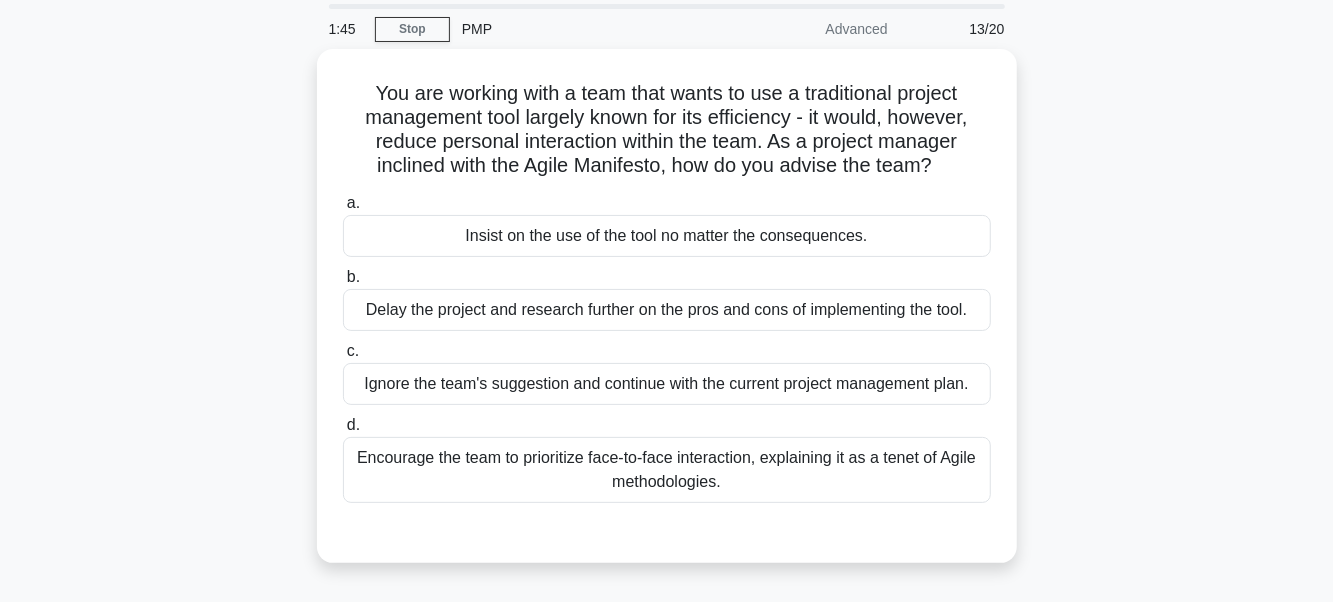 scroll, scrollTop: 100, scrollLeft: 0, axis: vertical 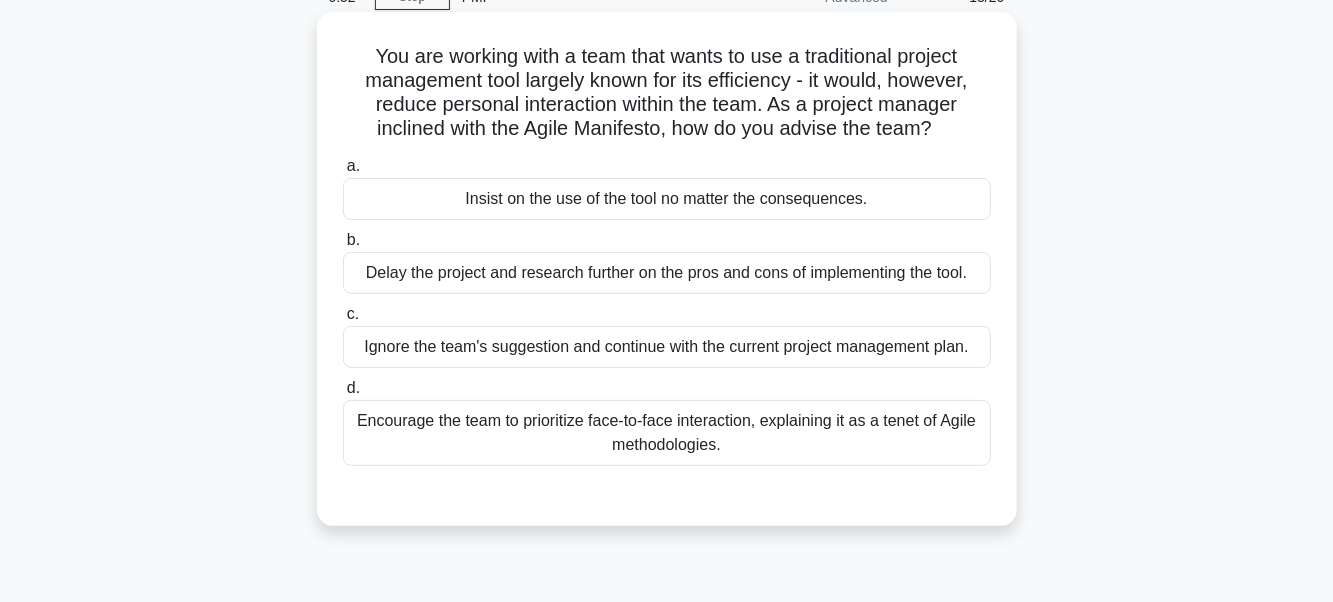 click on "Encourage the team to prioritize face-to-face interaction, explaining it as a tenet of Agile methodologies." at bounding box center [667, 433] 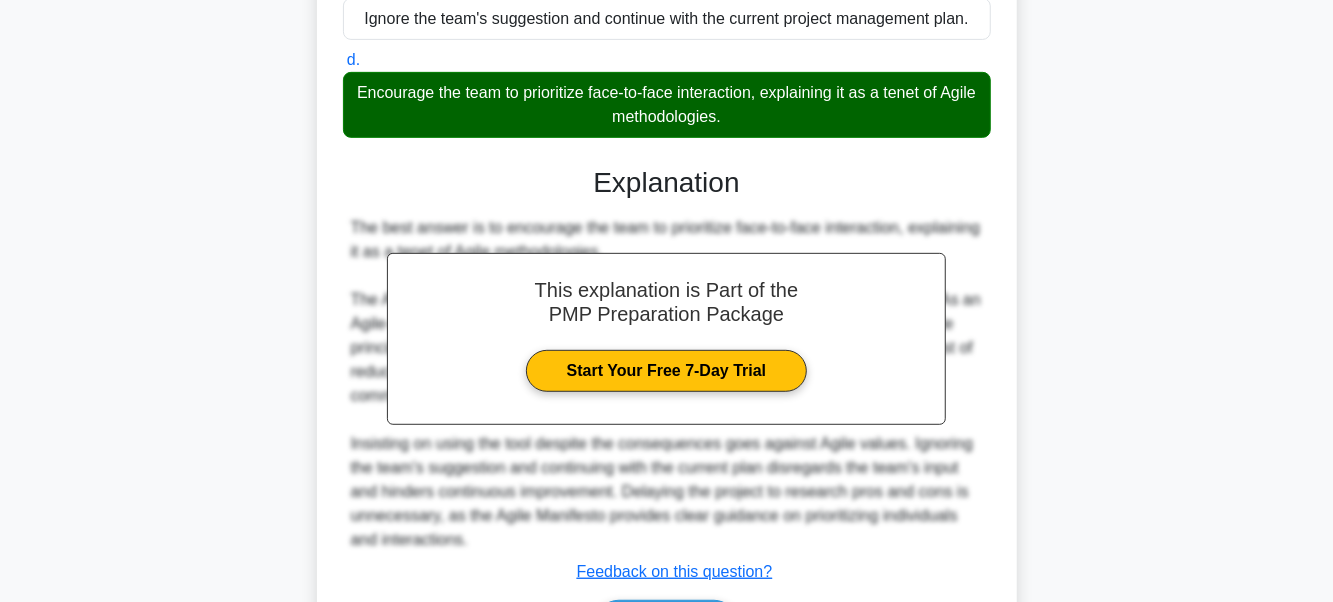 scroll, scrollTop: 557, scrollLeft: 0, axis: vertical 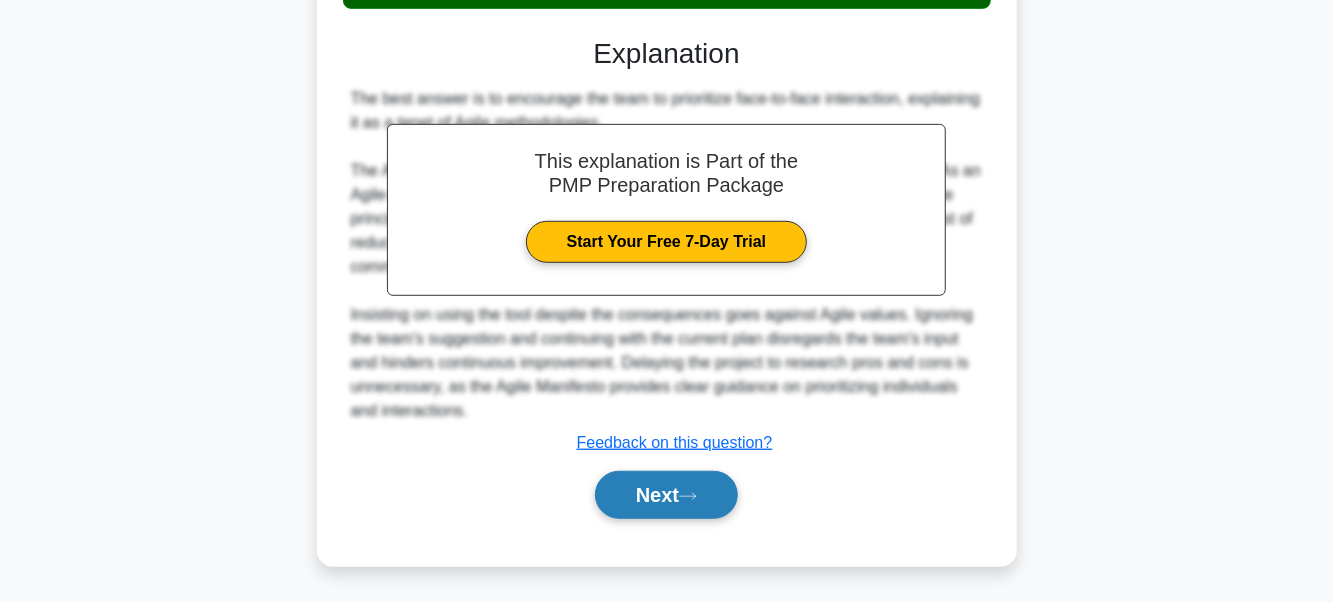 click on "Next" at bounding box center [666, 495] 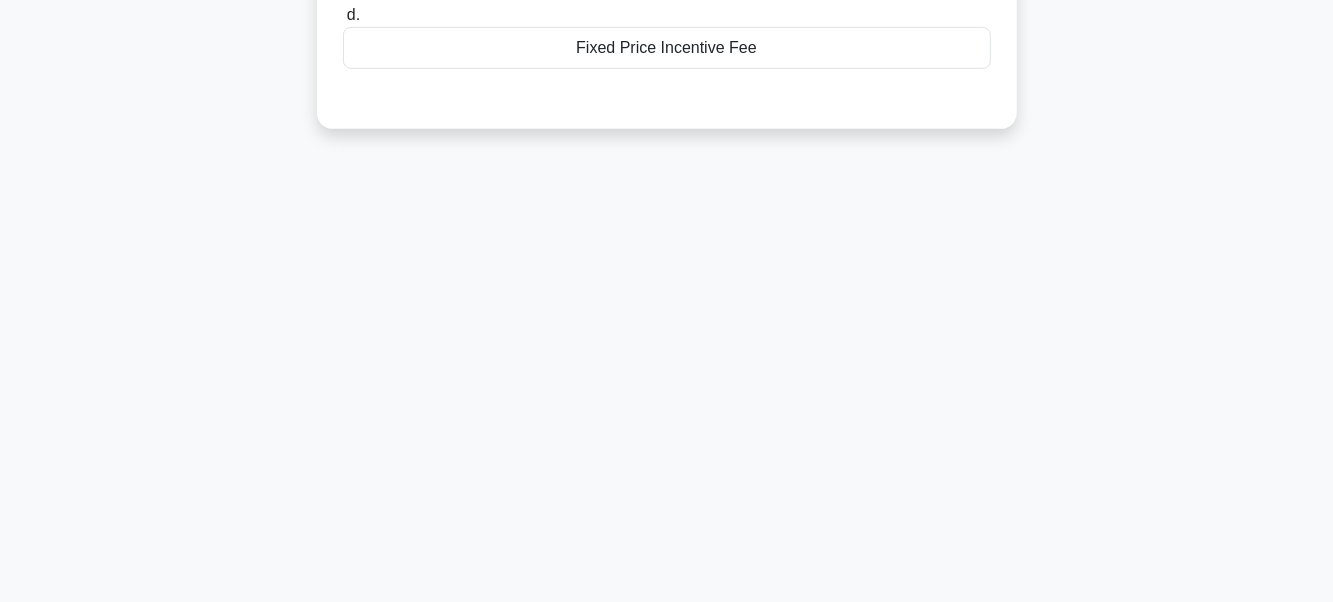 scroll, scrollTop: 0, scrollLeft: 0, axis: both 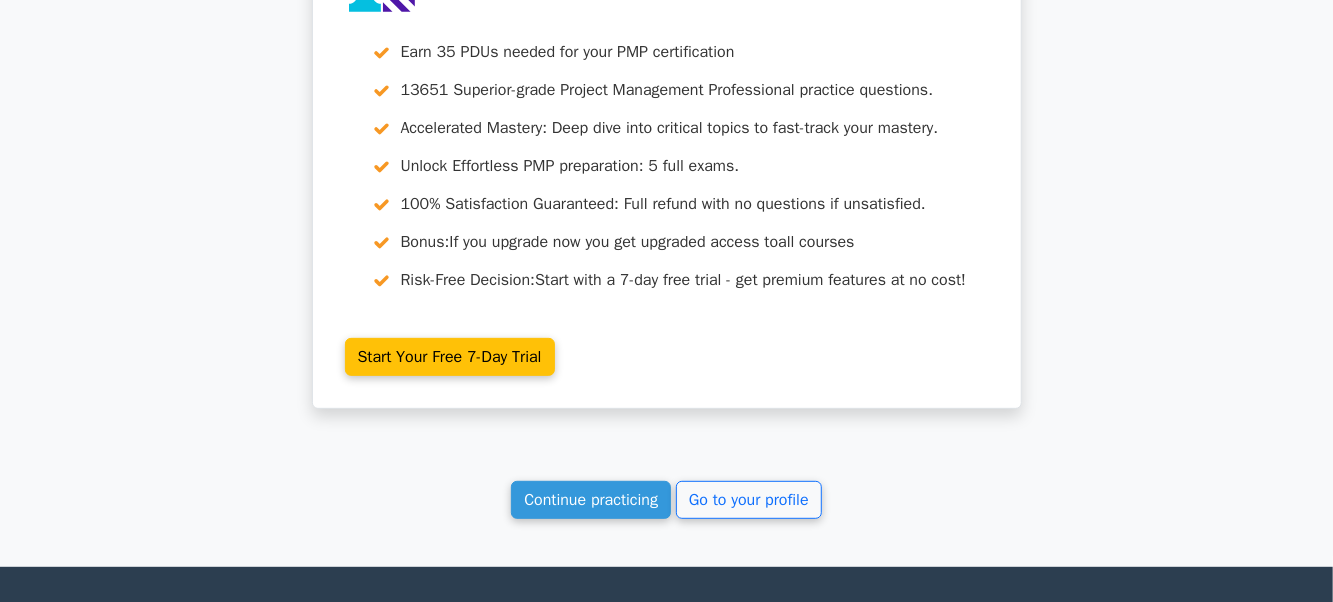 click on "Your Test Results
Project Management Professional
62%
Your Score
Keep practicing!
Performance by Topic
Earned Value Management
100%
Team
100%
100% 100% 0%" at bounding box center (667, -1555) 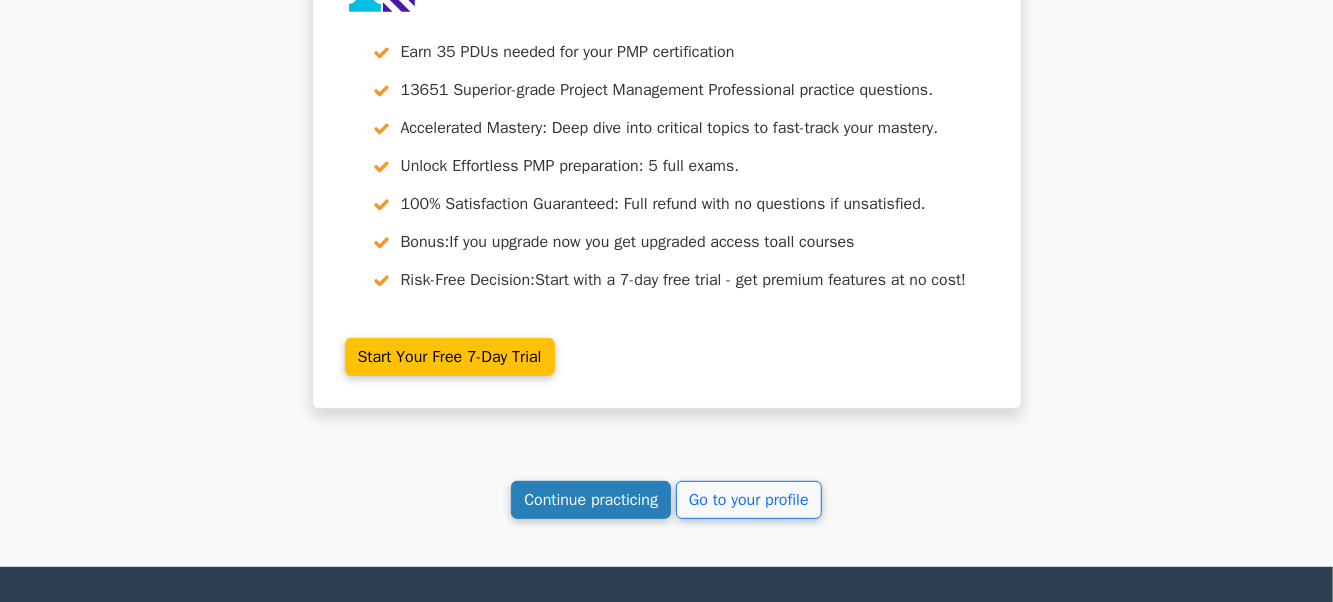 click on "Continue practicing" at bounding box center [591, 500] 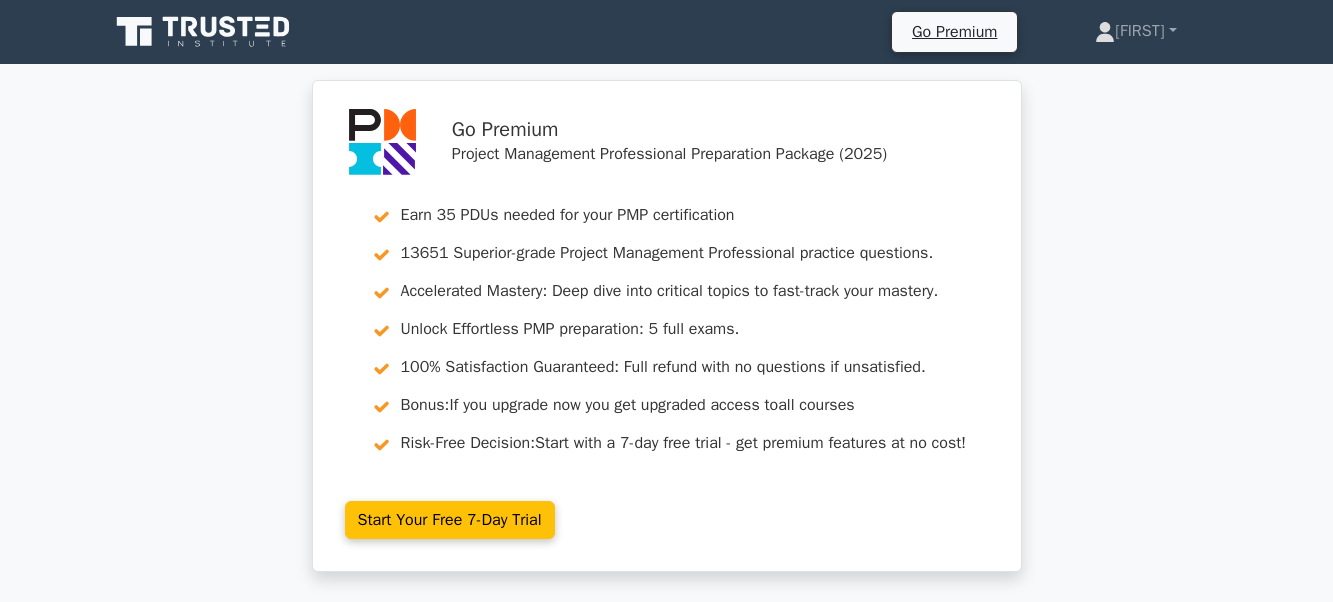 scroll, scrollTop: 4272, scrollLeft: 0, axis: vertical 